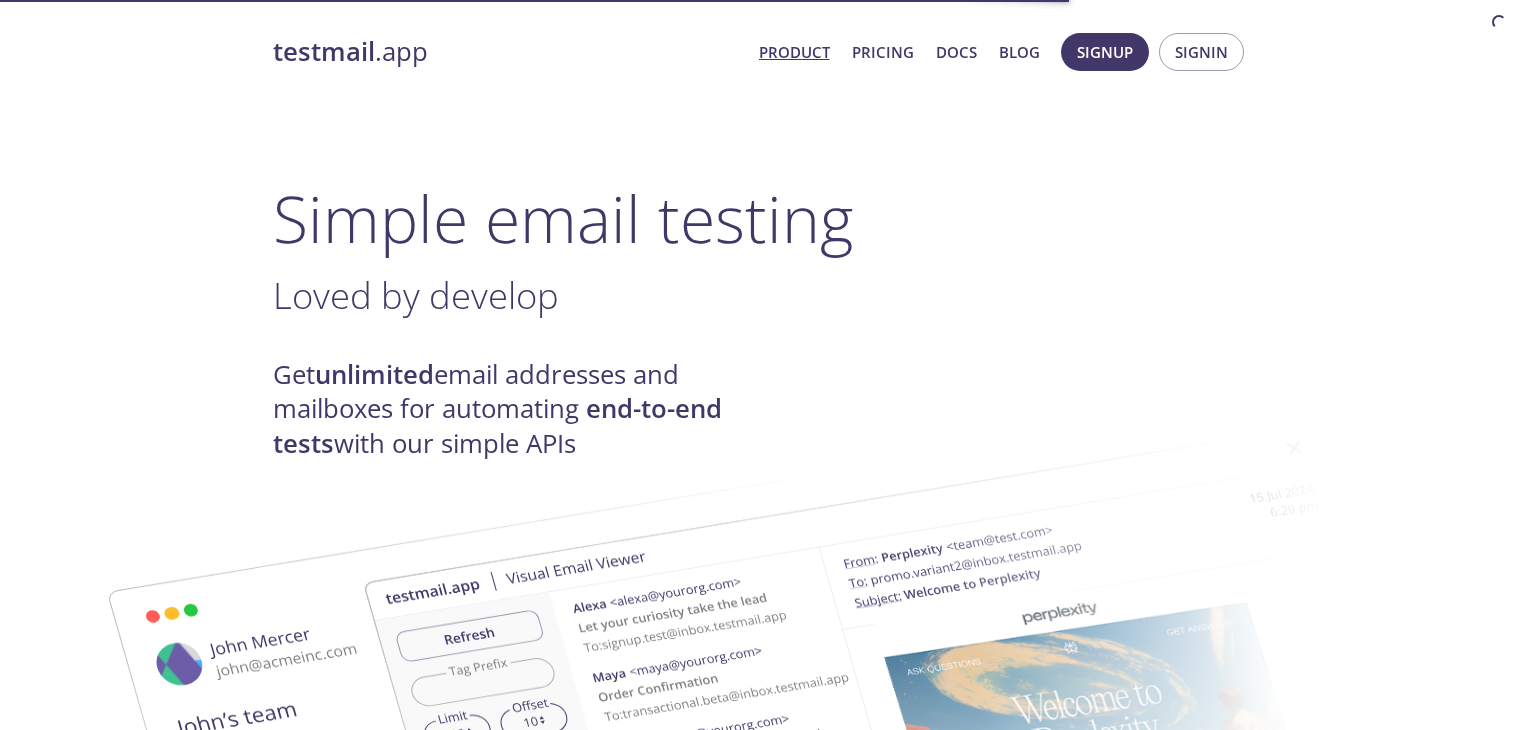 scroll, scrollTop: 0, scrollLeft: 0, axis: both 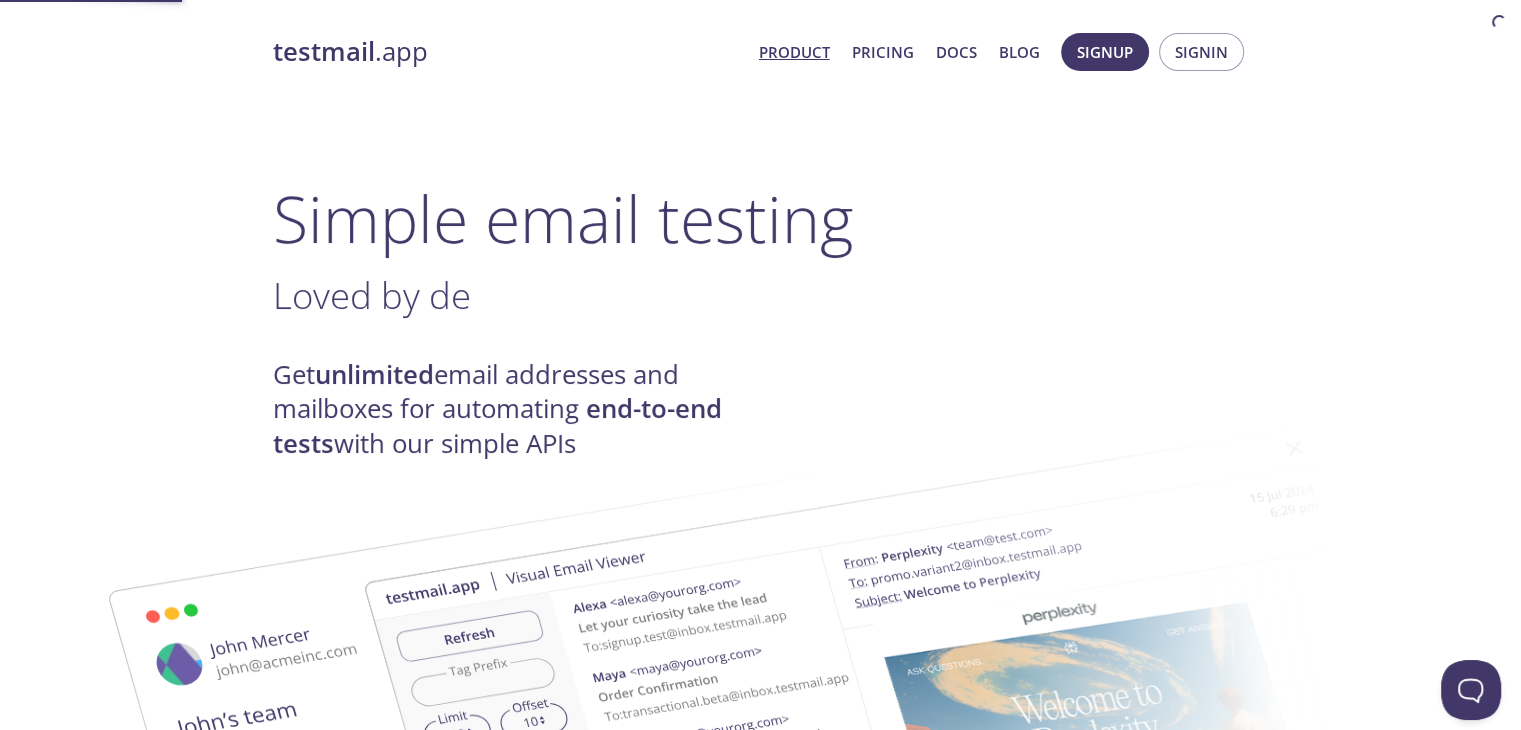 click on "Product" at bounding box center (794, 52) 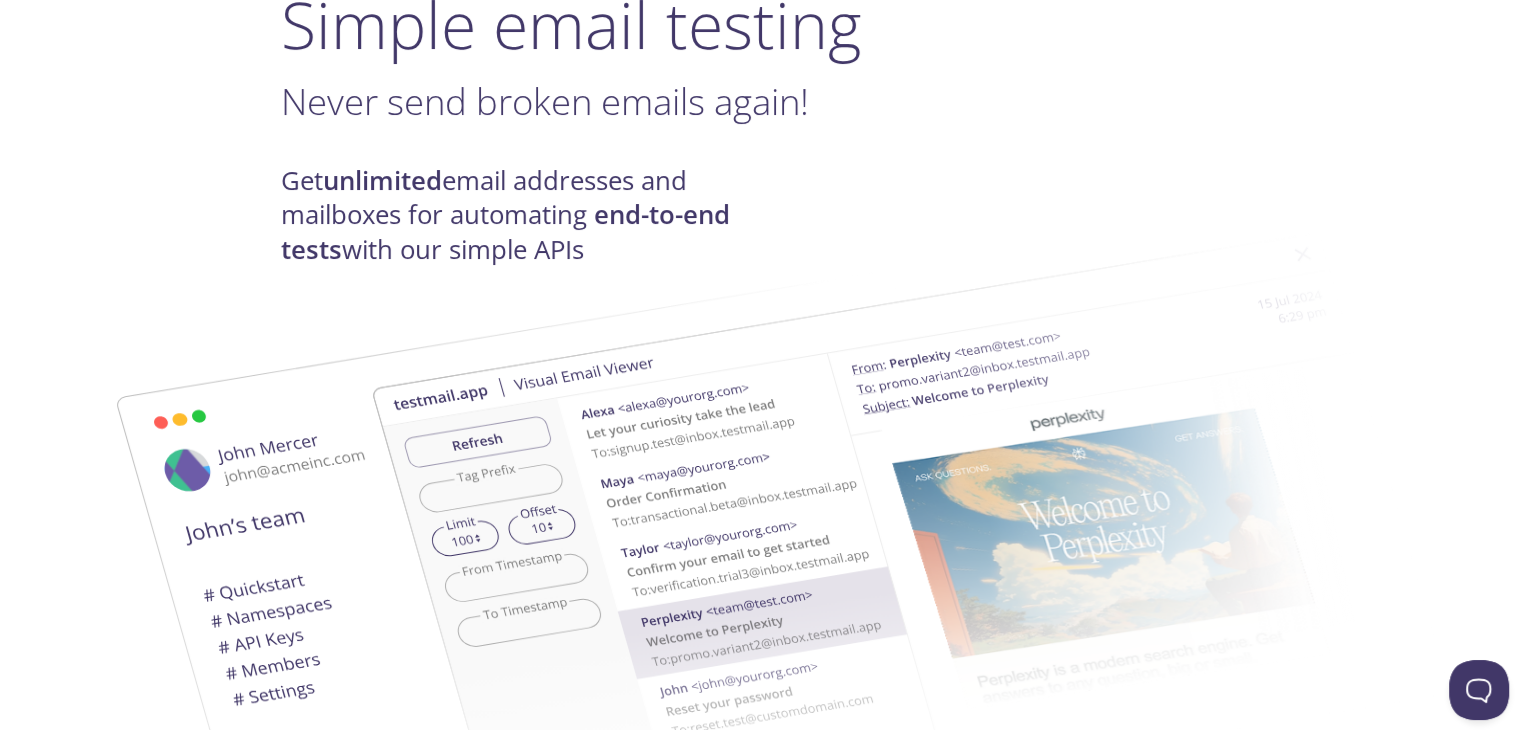 scroll, scrollTop: 0, scrollLeft: 0, axis: both 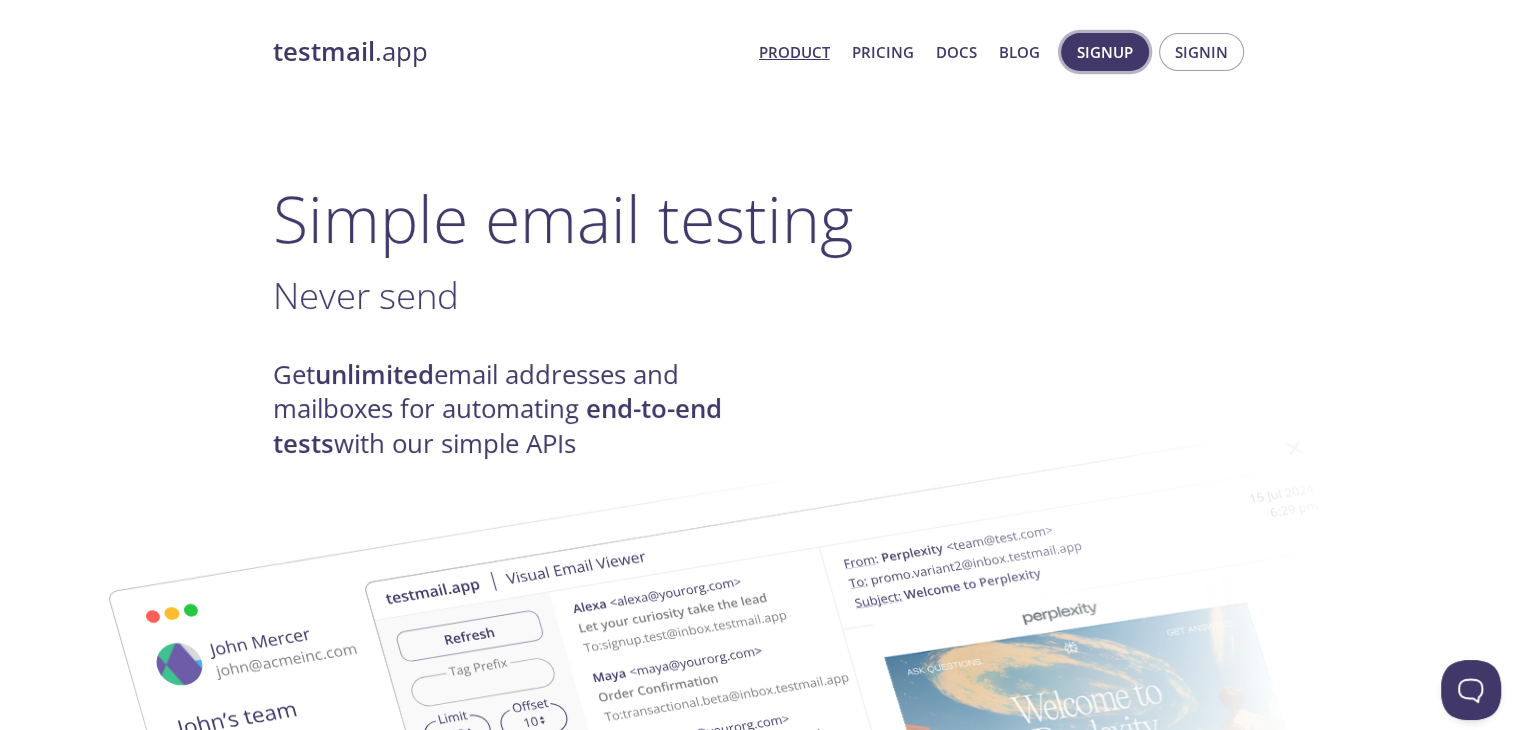 click on "Signup" at bounding box center (1105, 52) 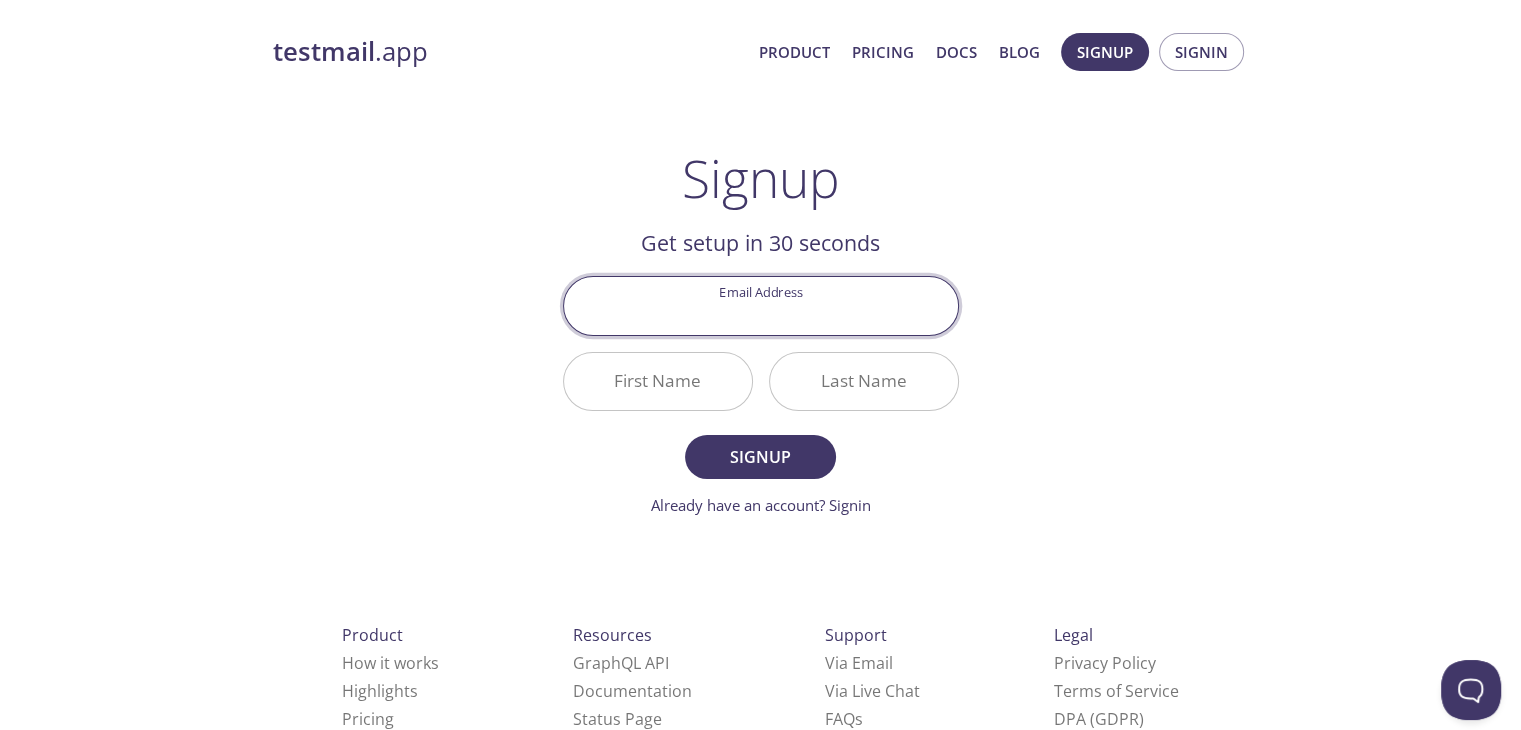 click on "Email Address" at bounding box center [761, 305] 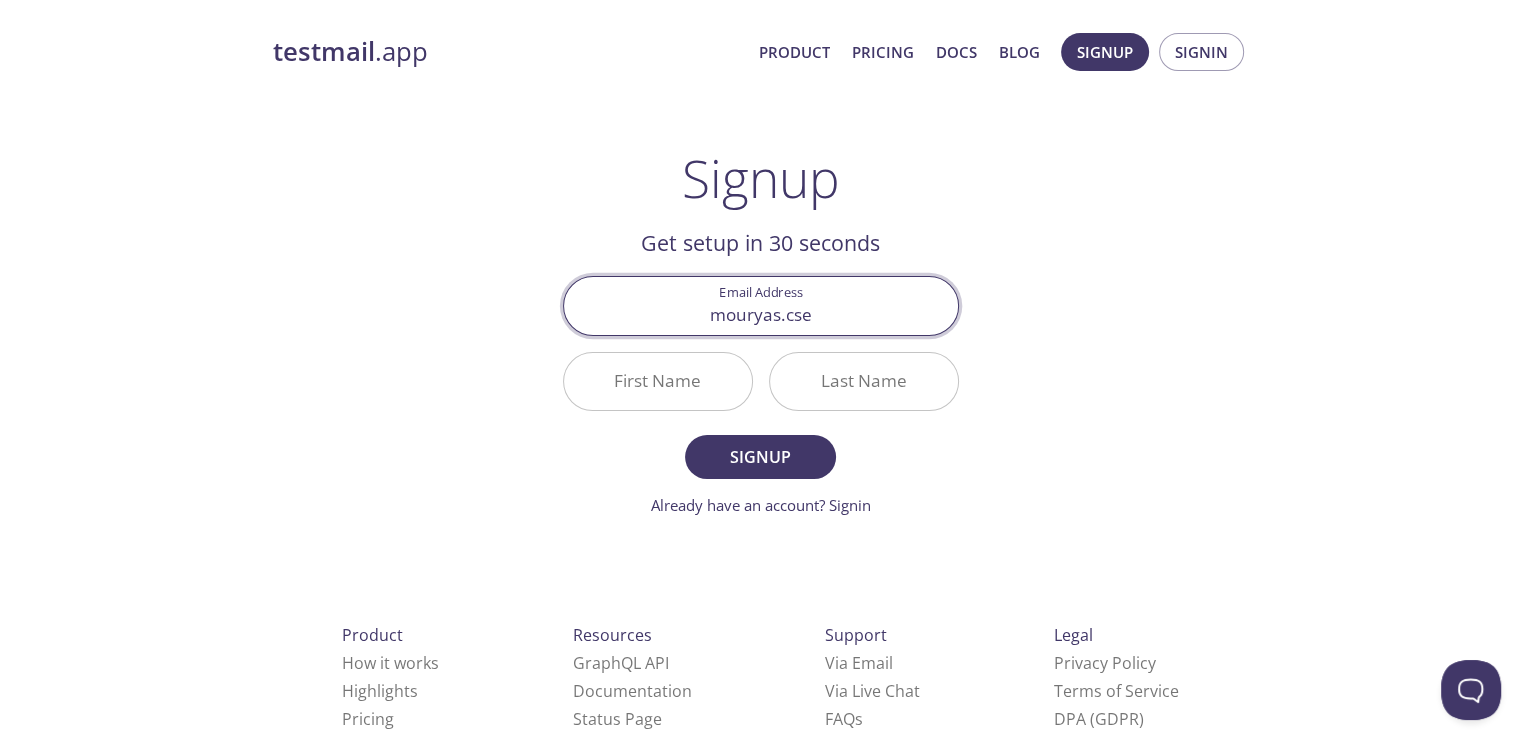 type on "[DOMAIN_NAME][EMAIL_ADDRESS][DOMAIN_NAME]" 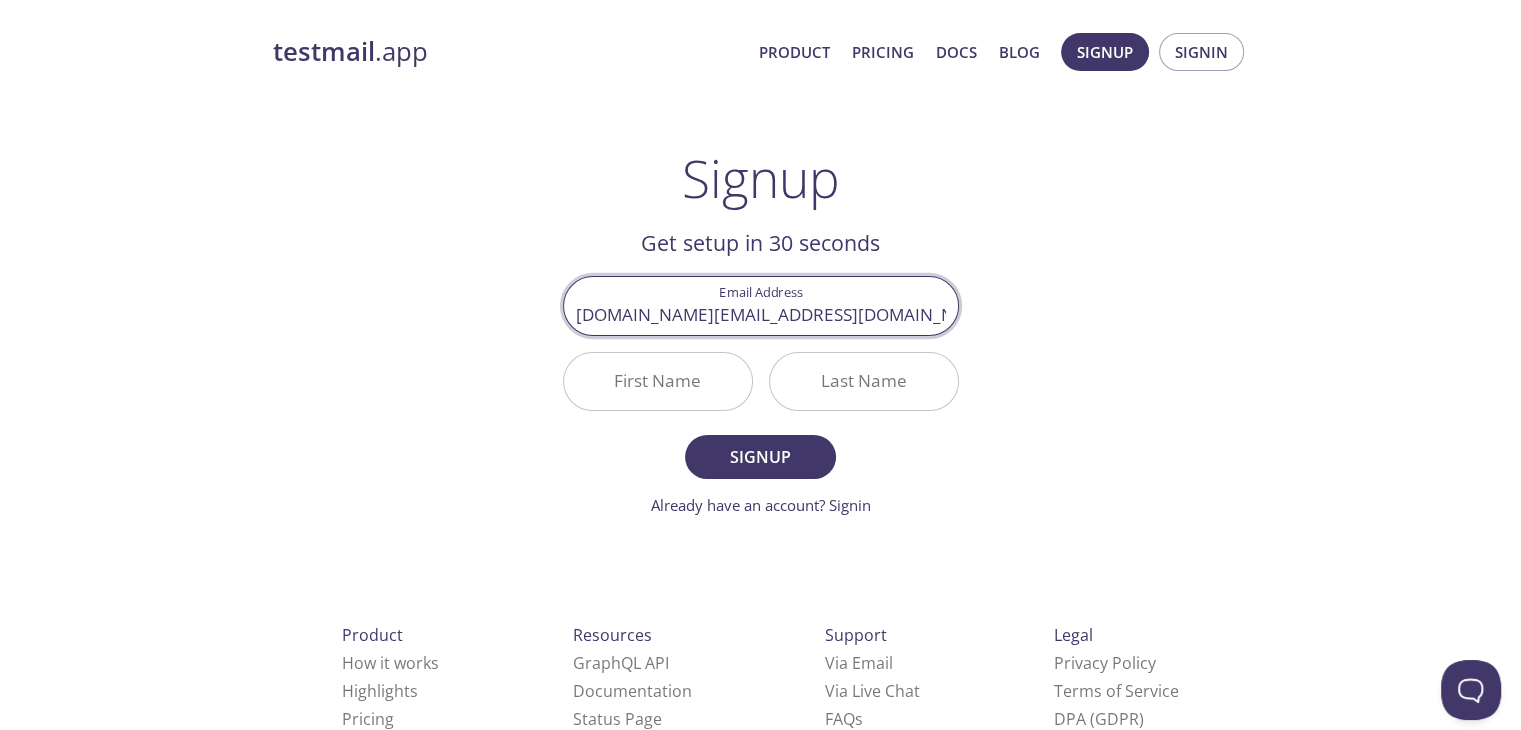 click on "First Name" at bounding box center (658, 381) 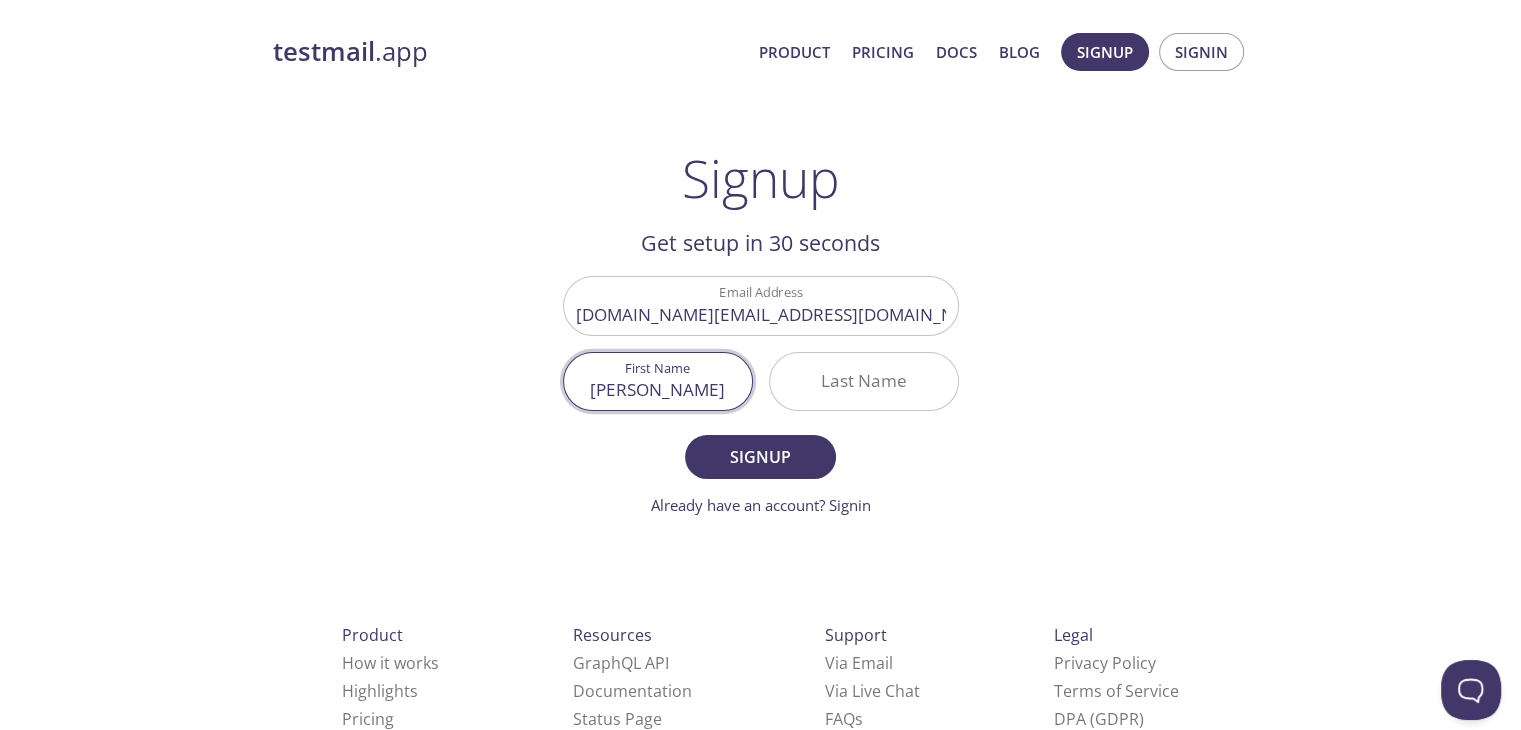 type on "[PERSON_NAME]" 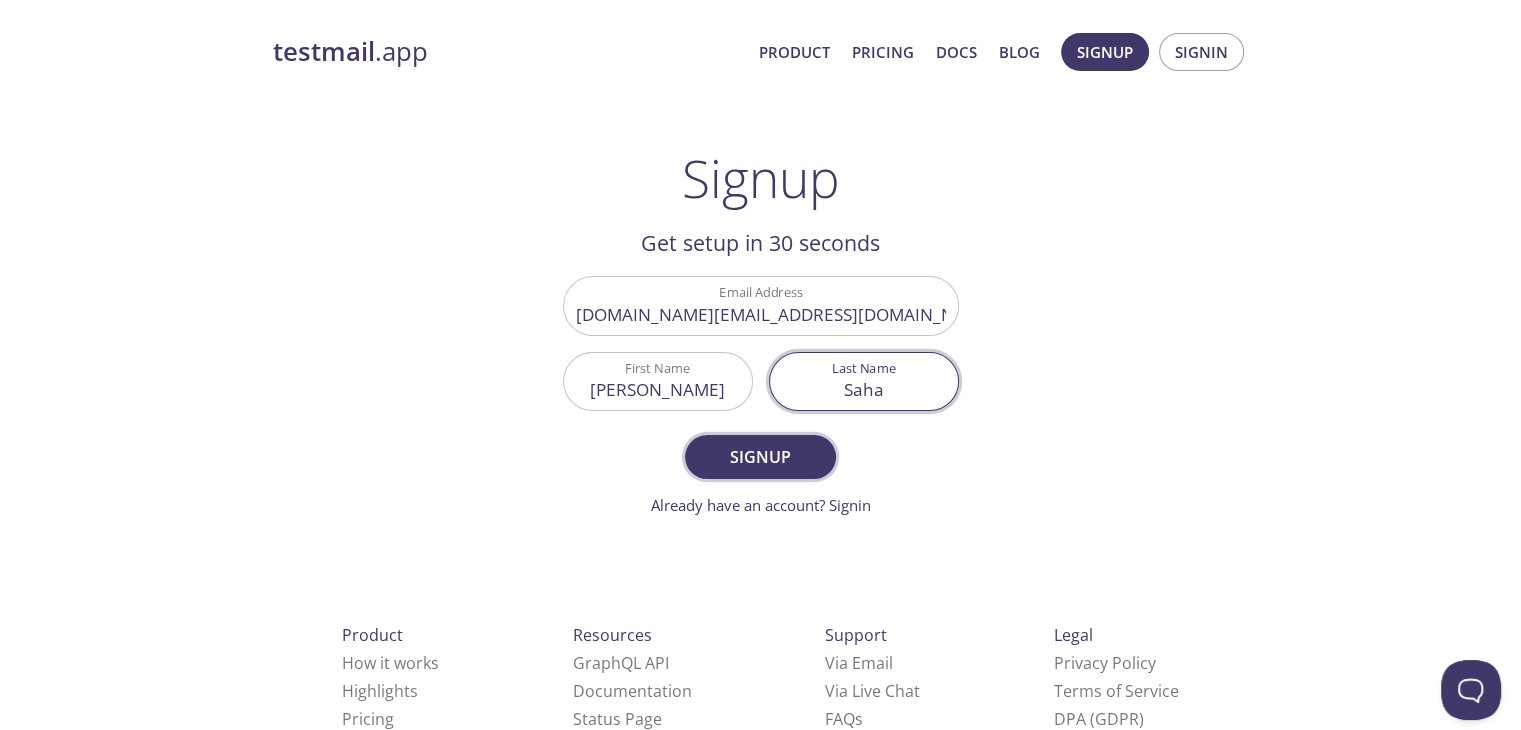 type on "Saha" 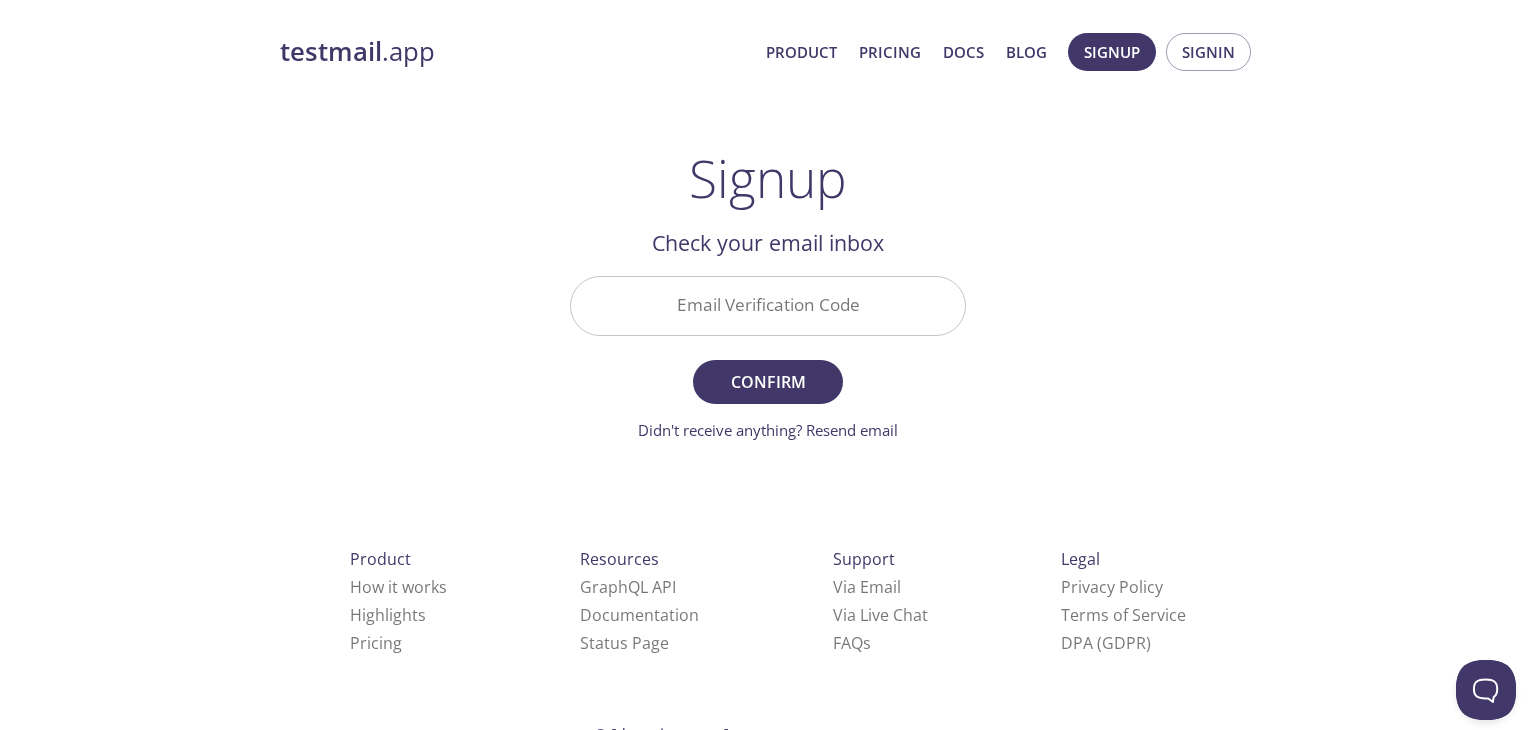 click on "Email Verification Code" at bounding box center [768, 305] 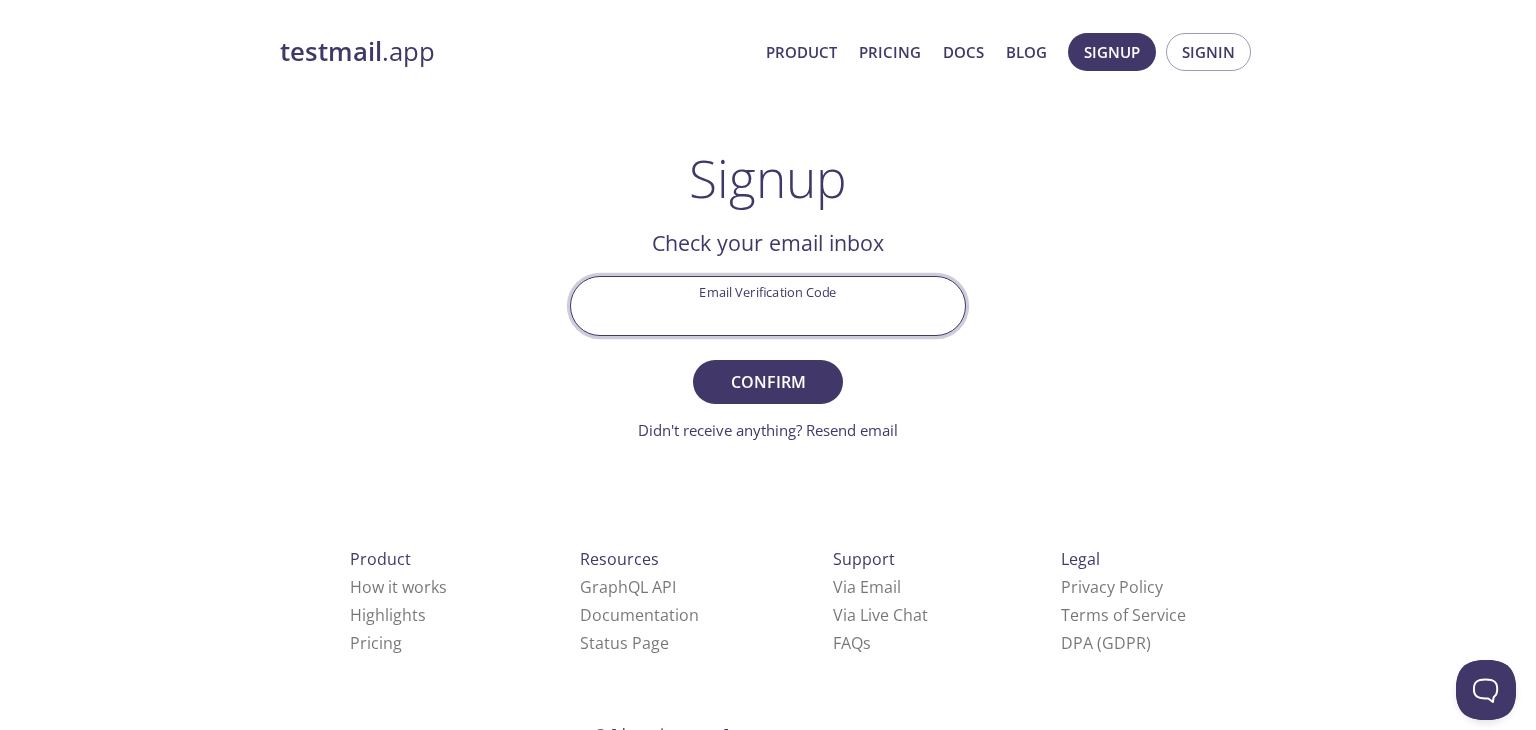 paste on "3QSM14C" 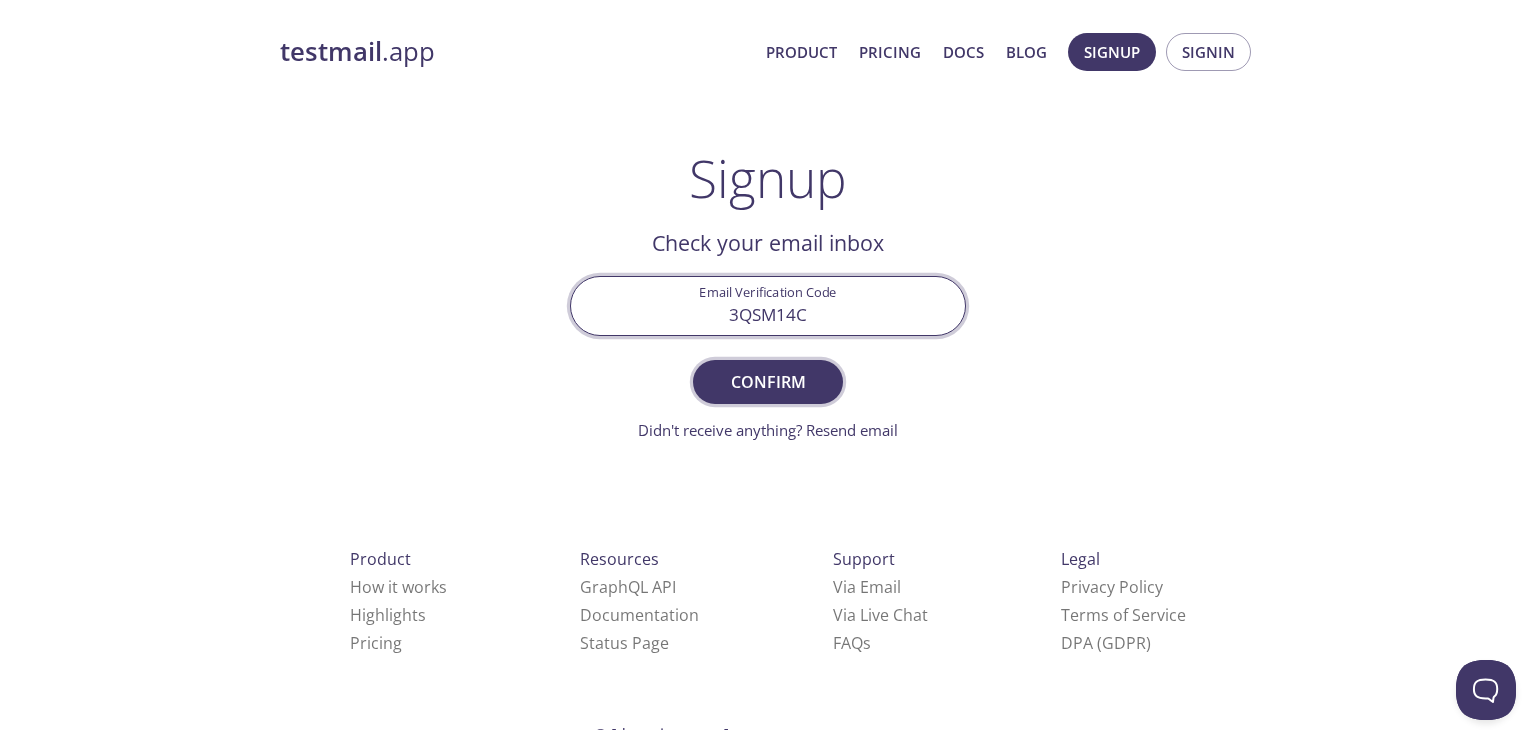 type on "3QSM14C" 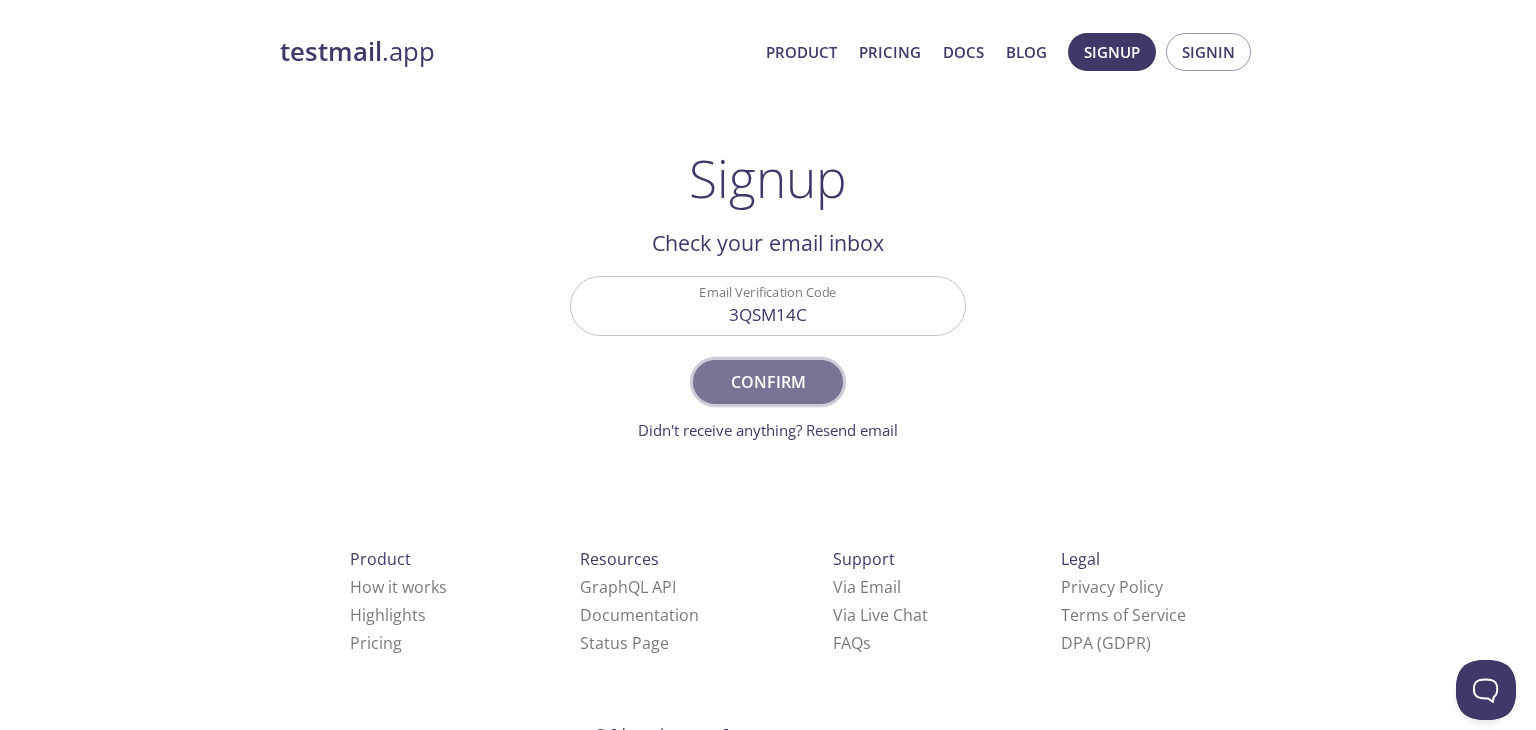 click on "Confirm" at bounding box center (768, 382) 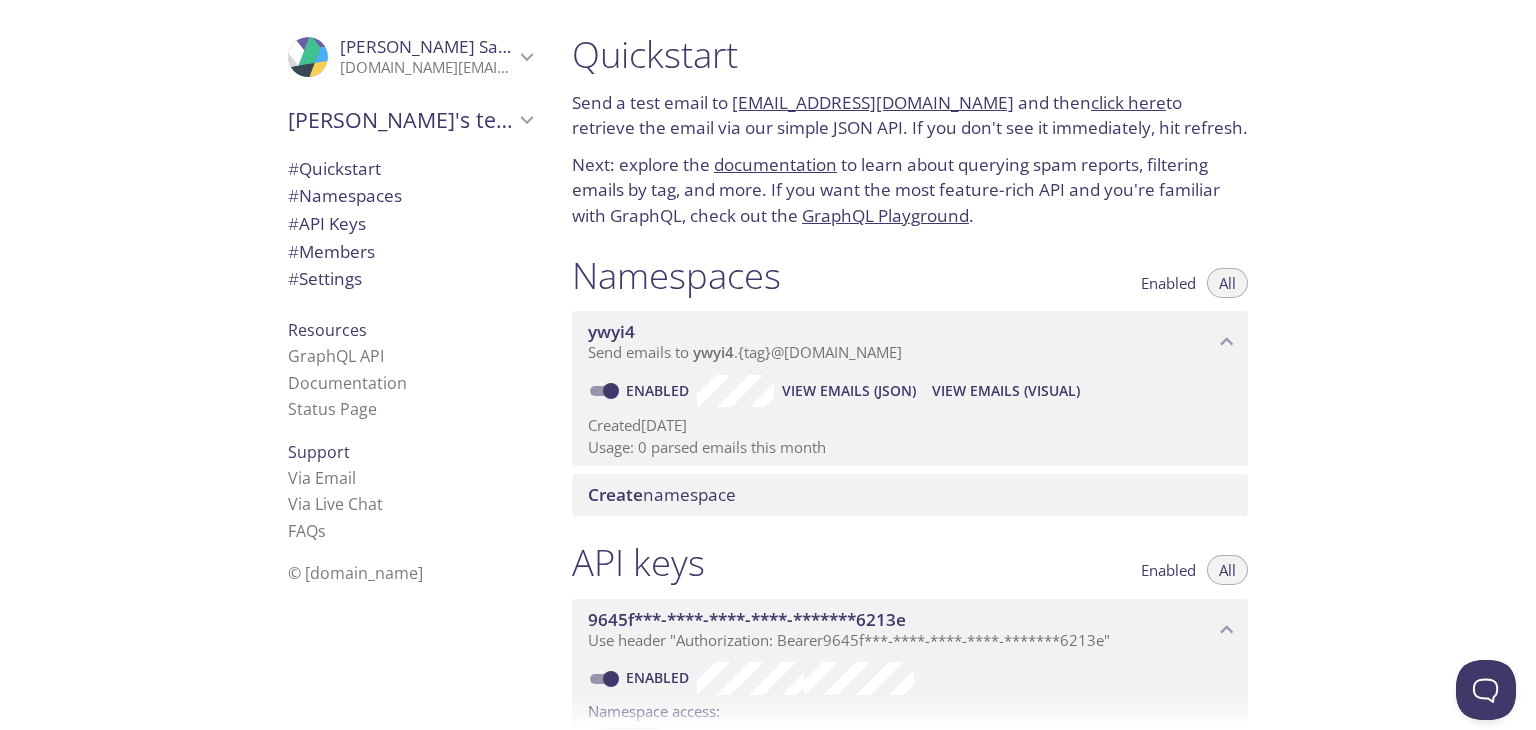 click on "Send emails to   ywyi4 . {tag} @[DOMAIN_NAME]" at bounding box center (745, 352) 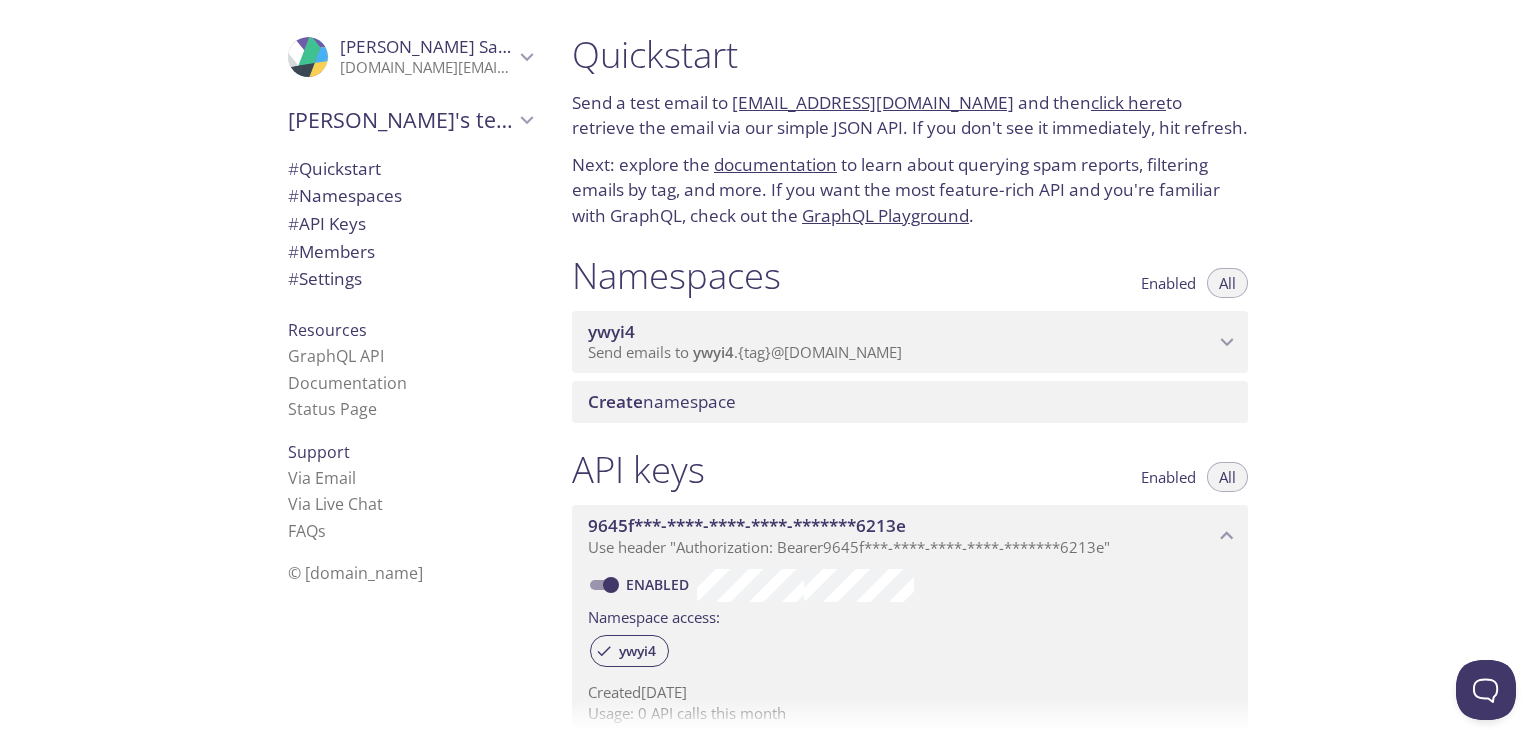 click on "Send emails to   ywyi4 . {tag} @[DOMAIN_NAME]" at bounding box center (745, 352) 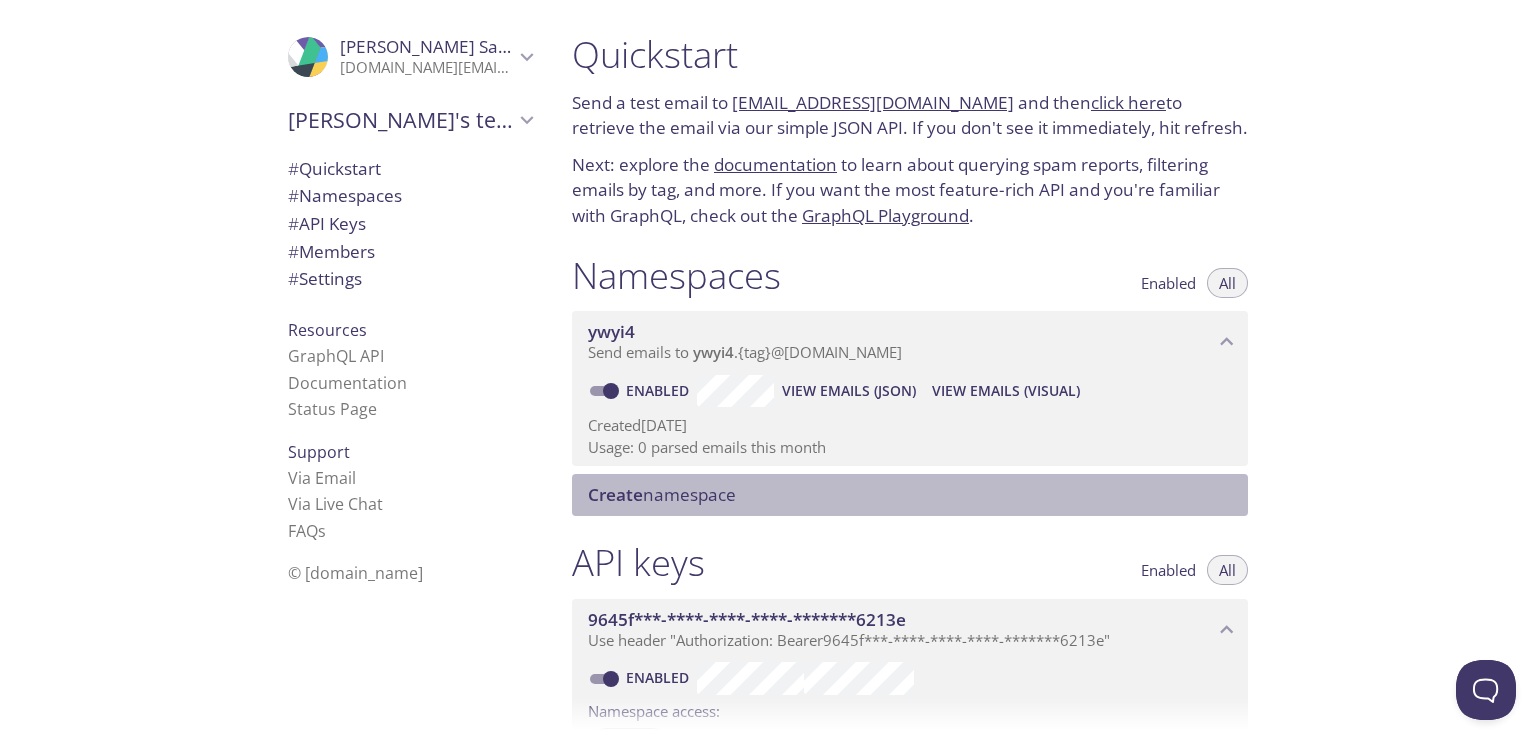 click on "Create  namespace" at bounding box center (914, 495) 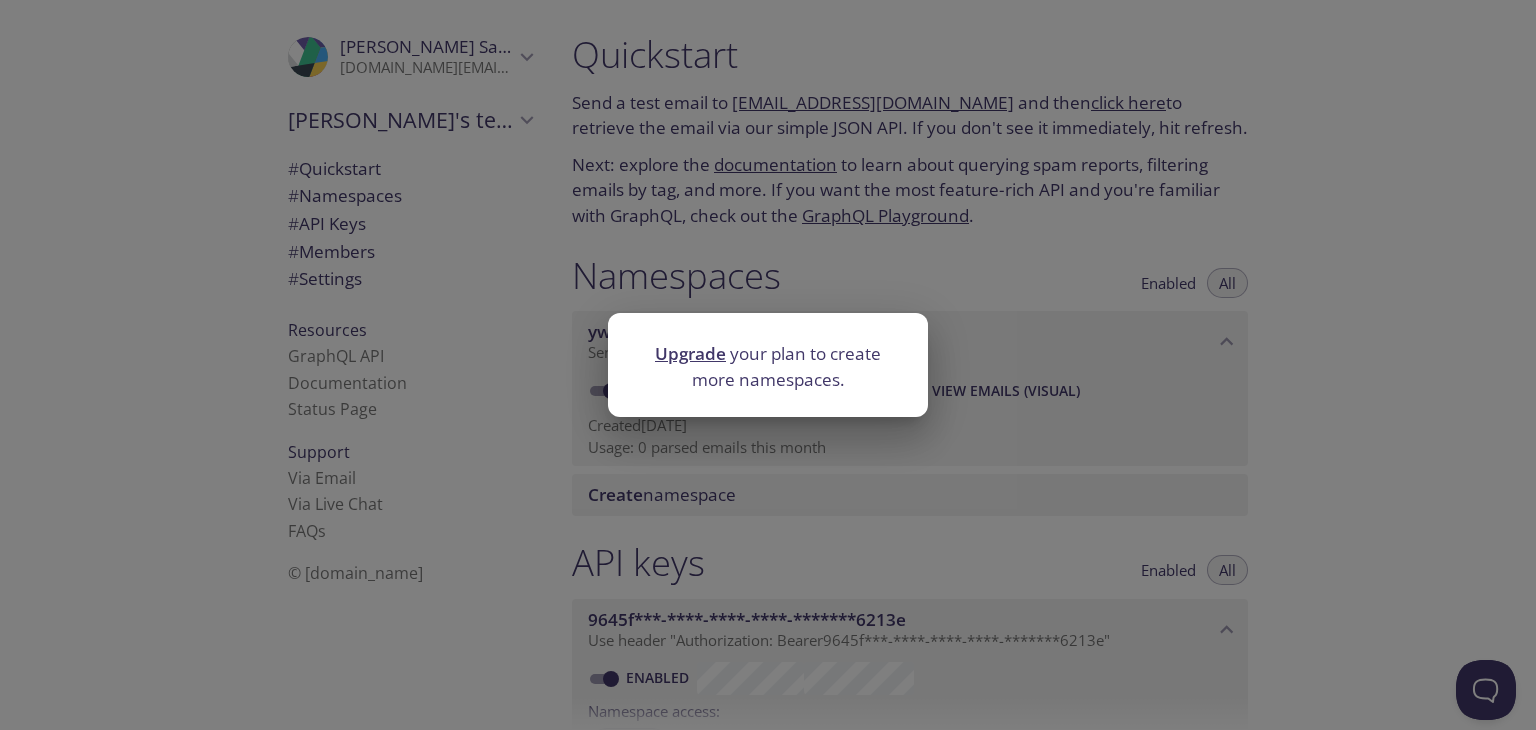 click on "Upgrade   your plan to create more namespaces." at bounding box center [768, 365] 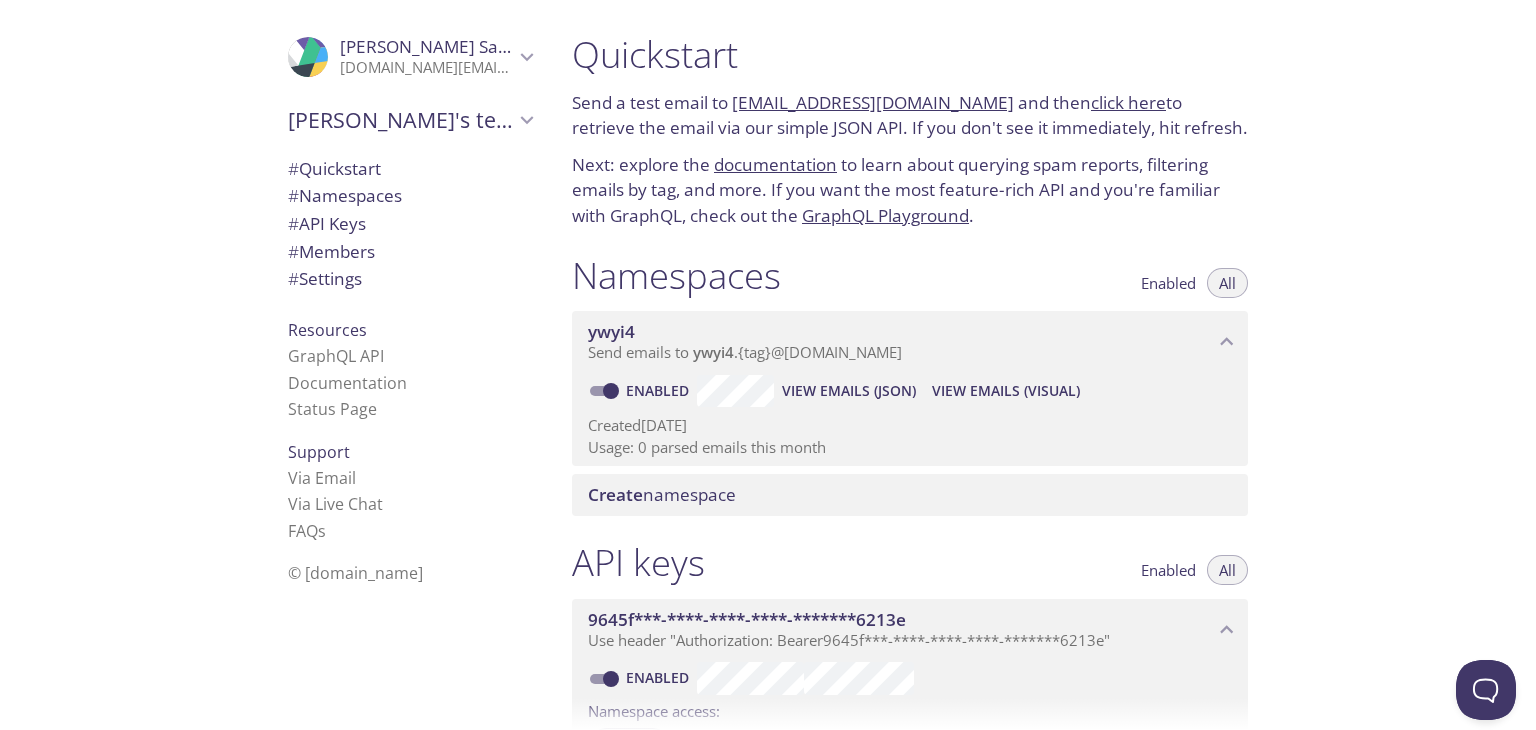 click on "[PERSON_NAME]" at bounding box center (427, 47) 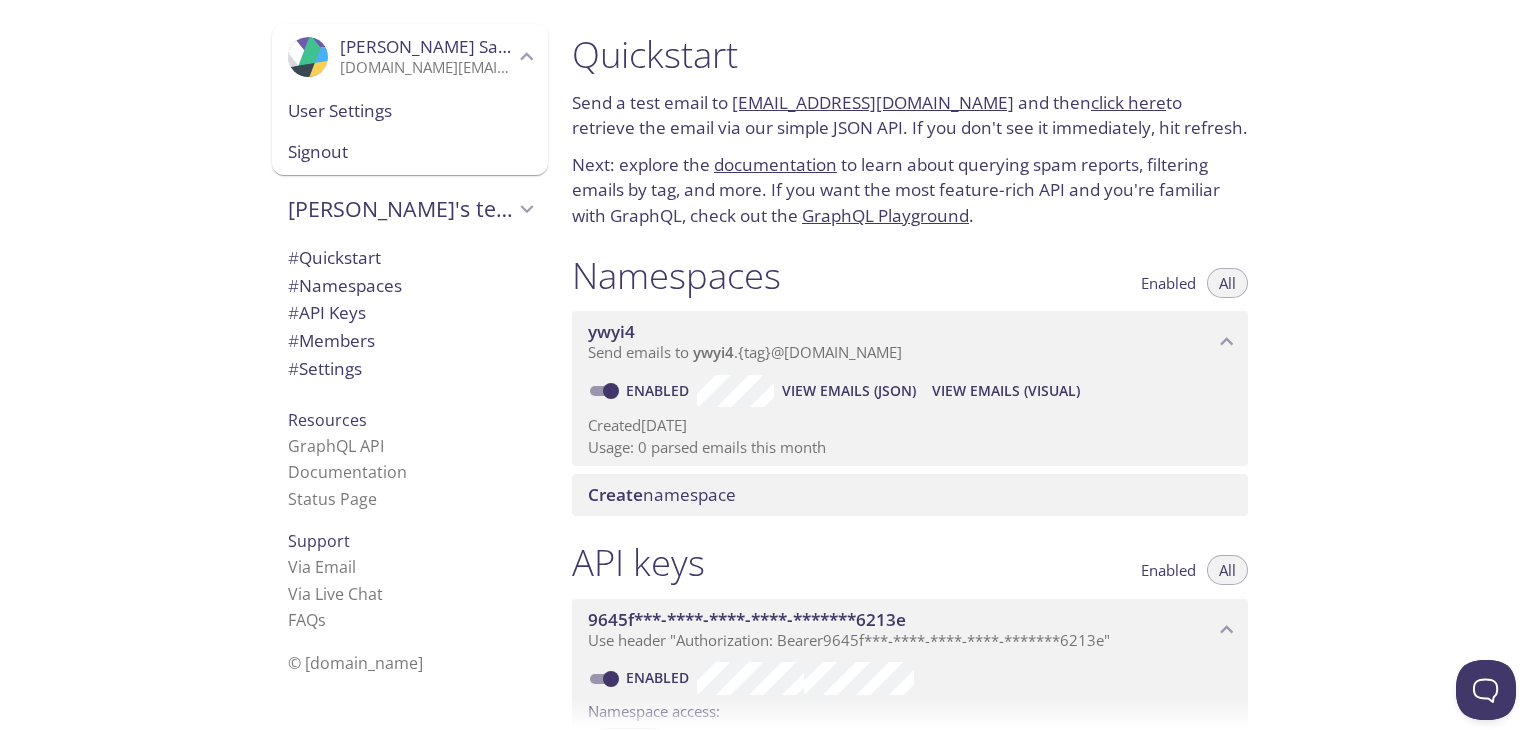 click on "User Settings" at bounding box center [410, 111] 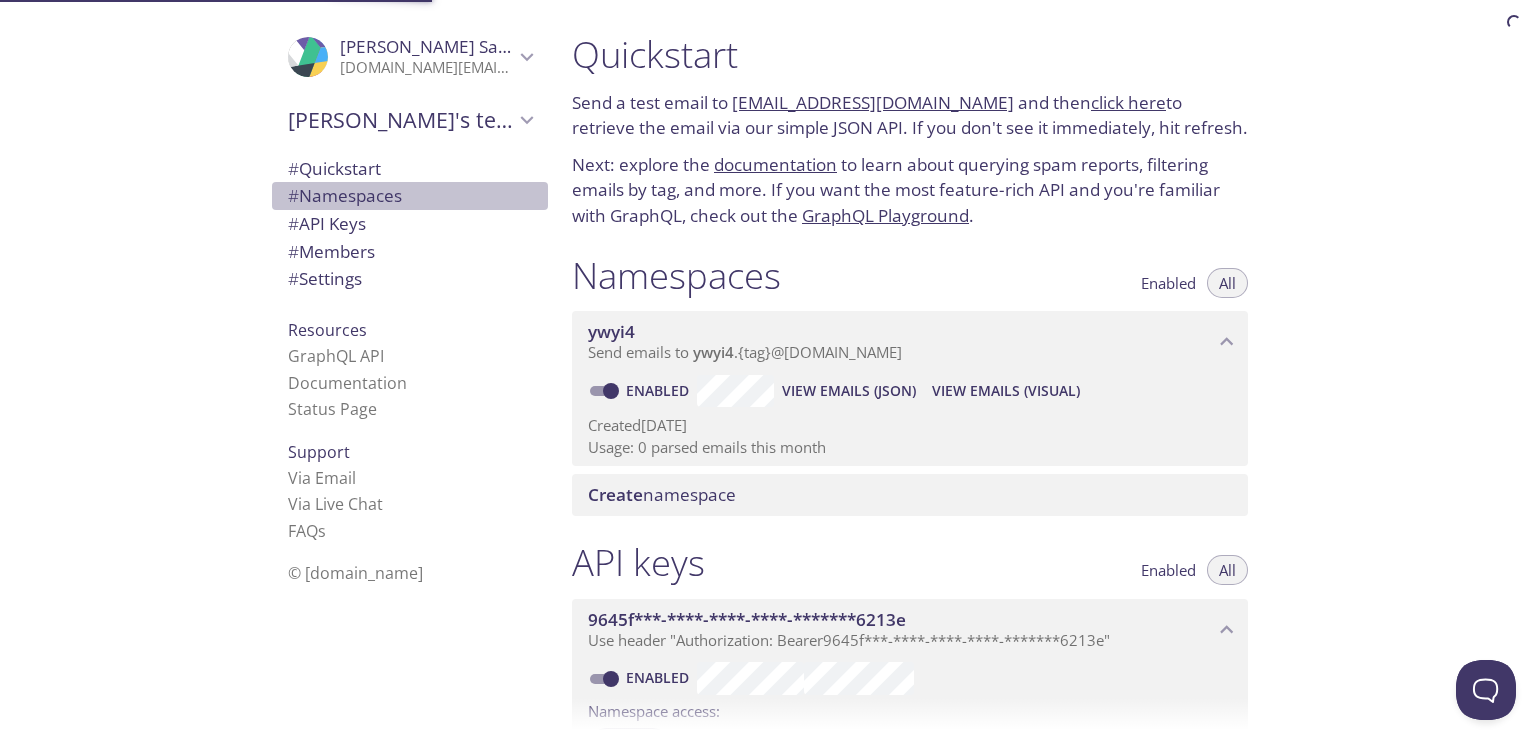 click on "#  Namespaces" at bounding box center [345, 195] 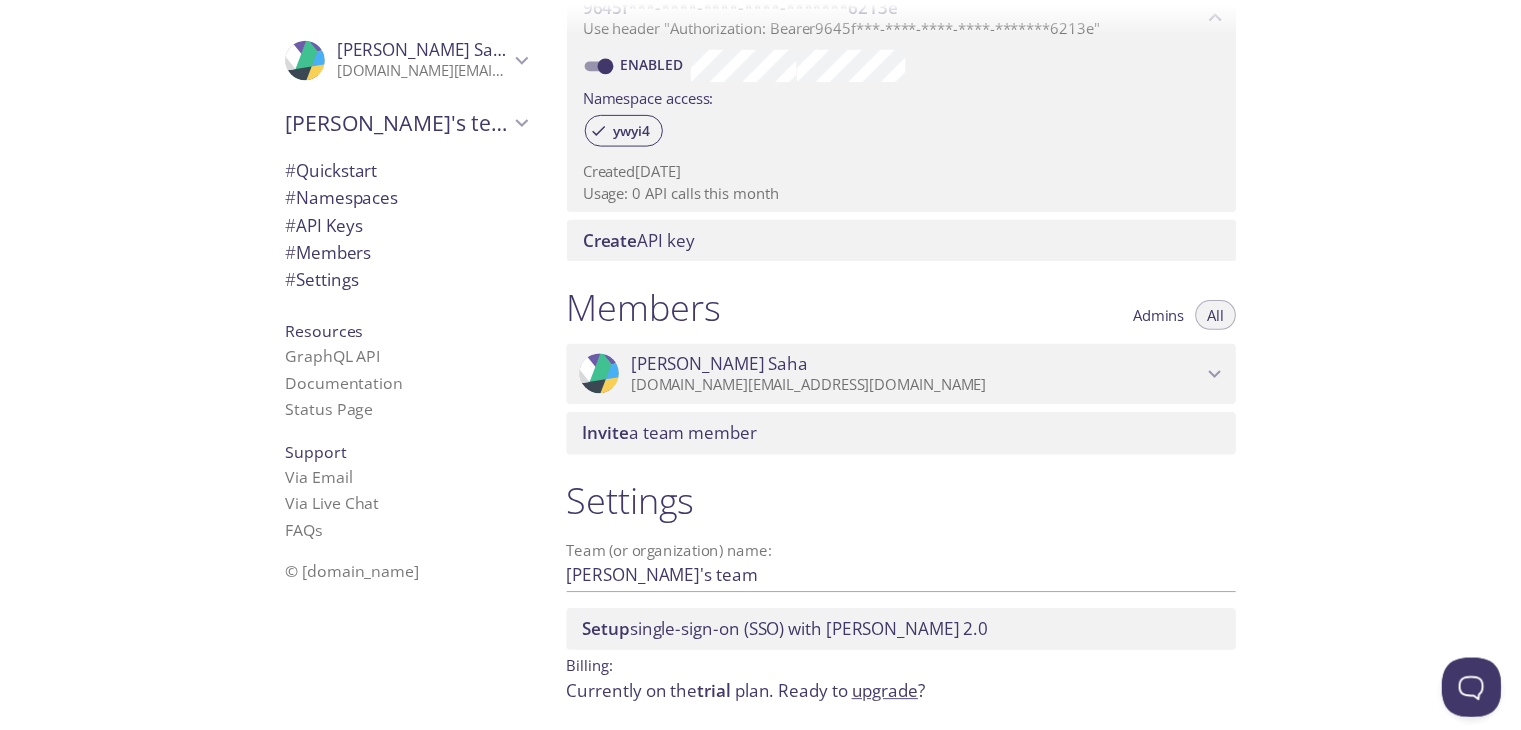 scroll, scrollTop: 692, scrollLeft: 0, axis: vertical 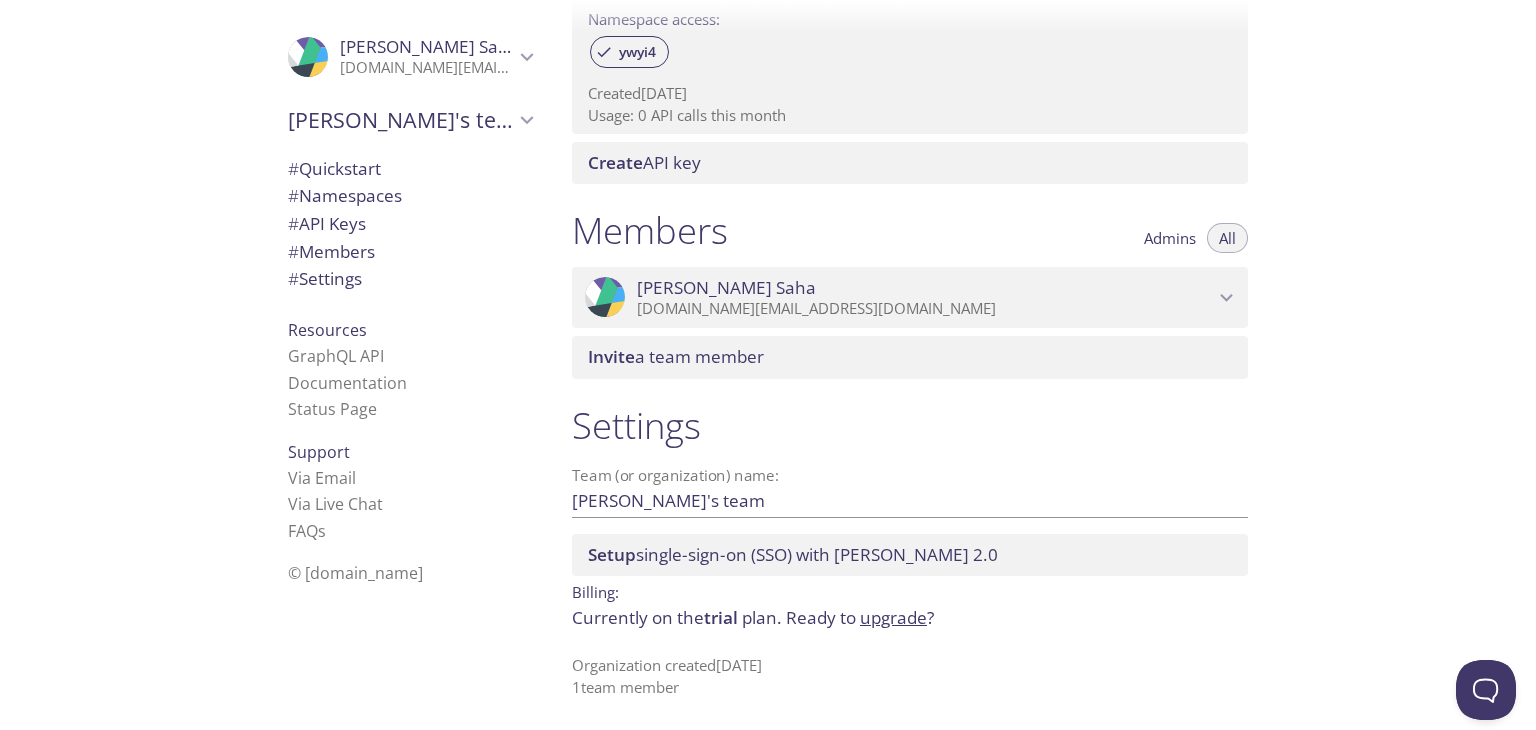 click on "upgrade" at bounding box center (893, 617) 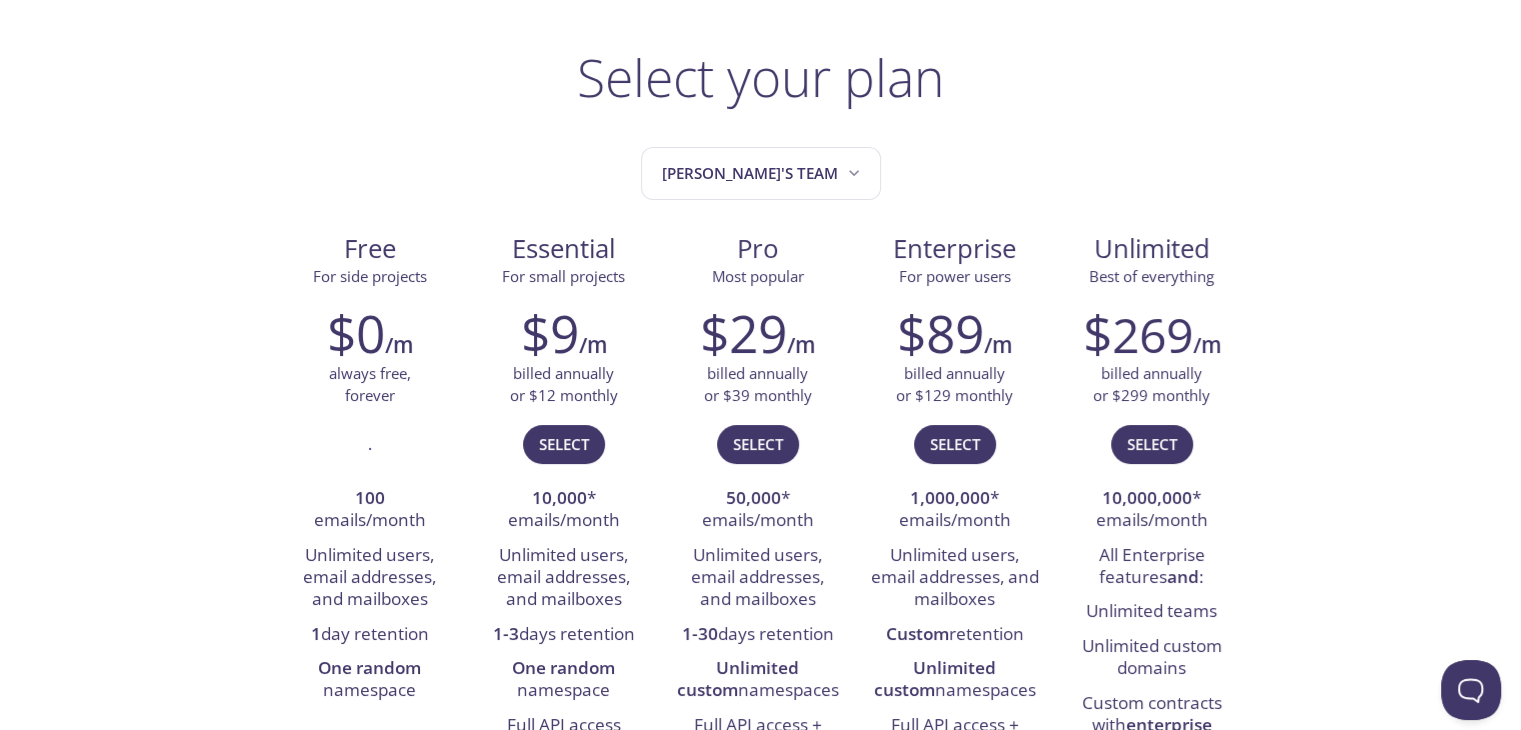 scroll, scrollTop: 100, scrollLeft: 0, axis: vertical 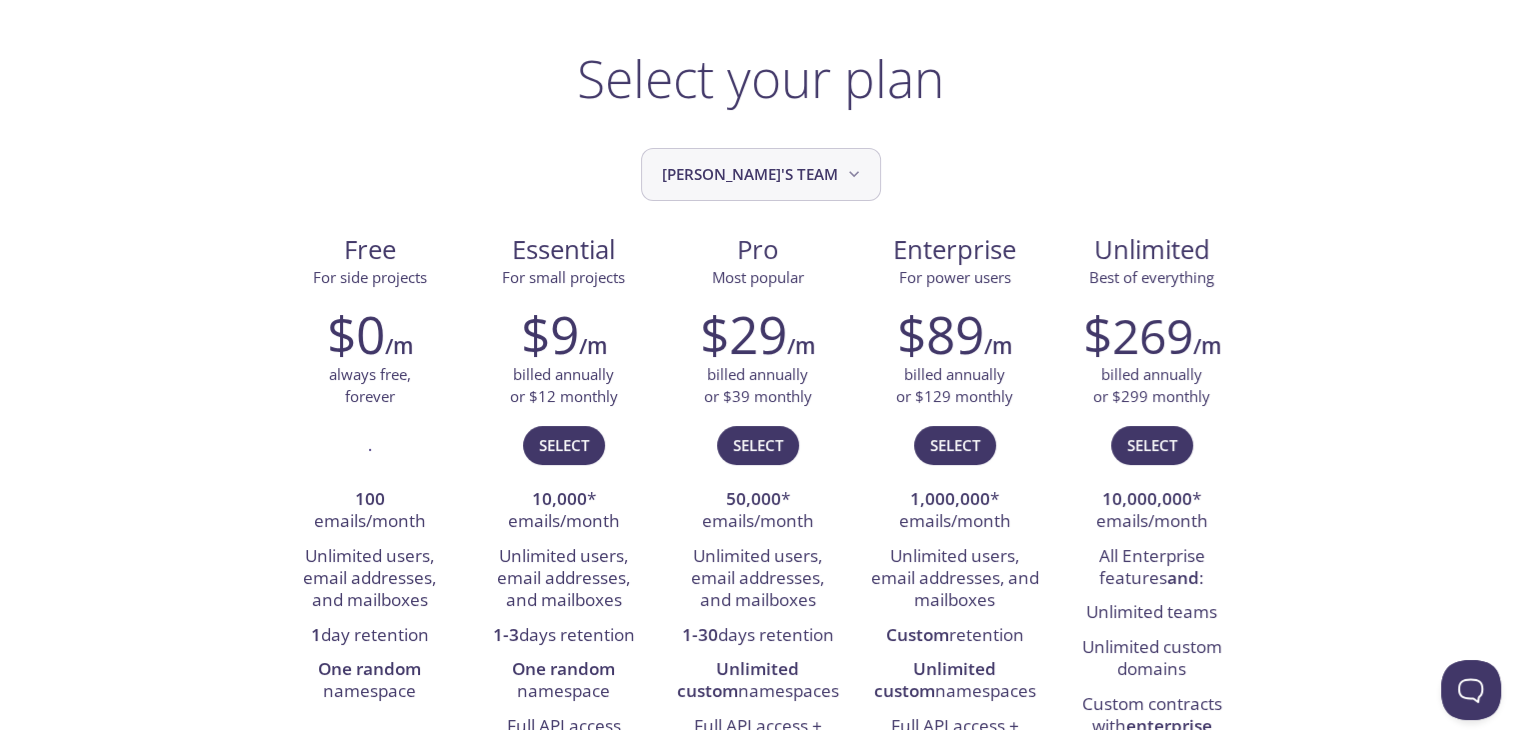 click on "[PERSON_NAME]'s team" at bounding box center [763, 174] 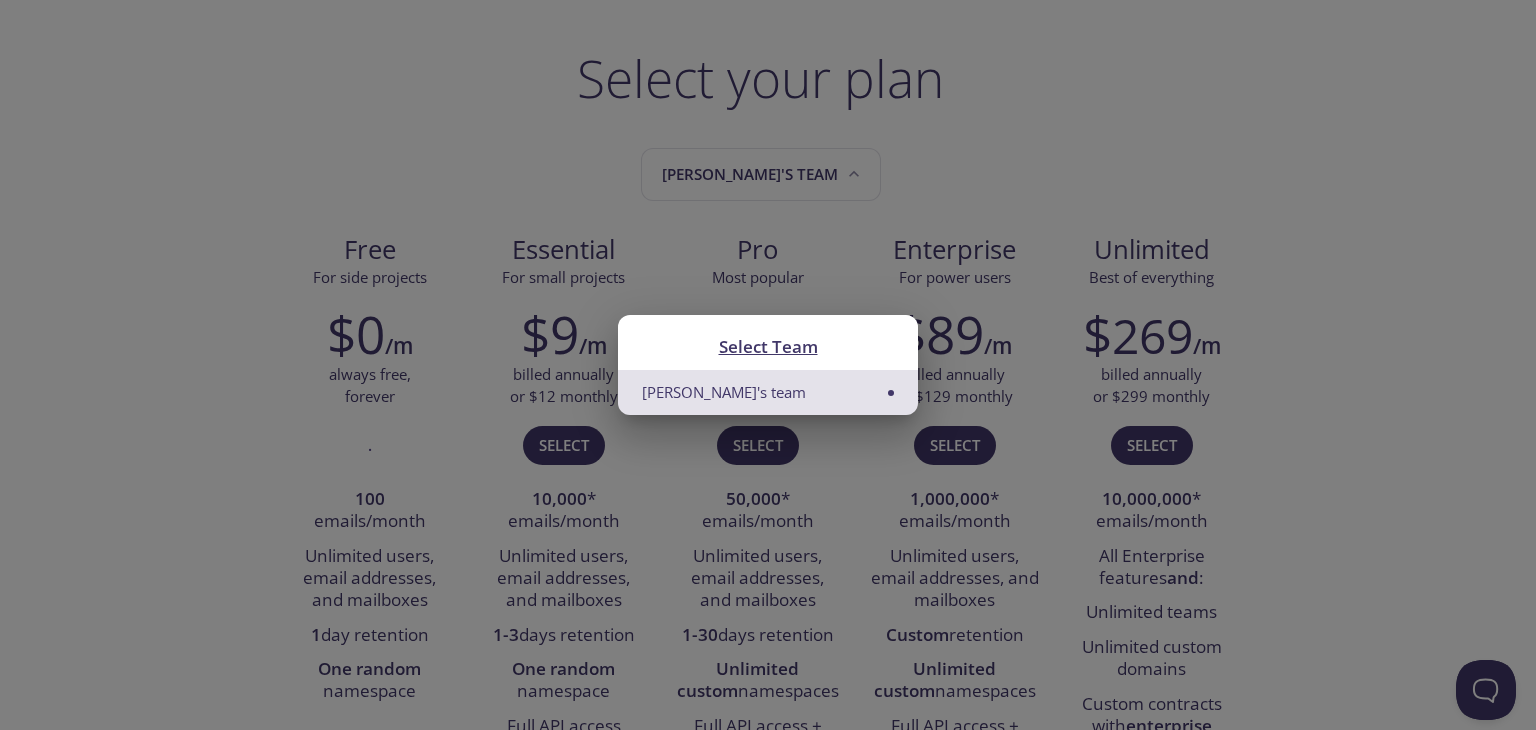 click on "Select Team Mourya's team" at bounding box center [768, 365] 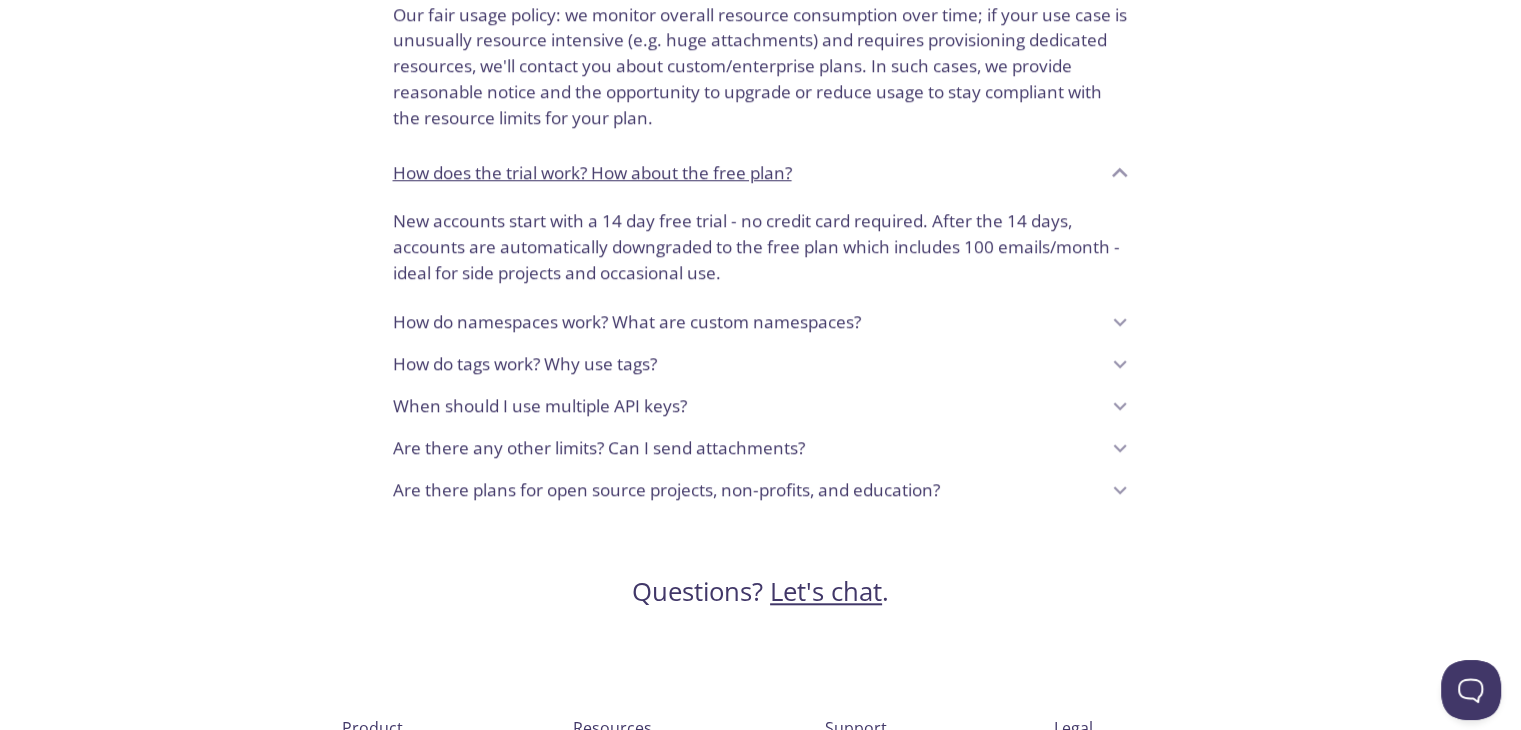scroll, scrollTop: 1417, scrollLeft: 0, axis: vertical 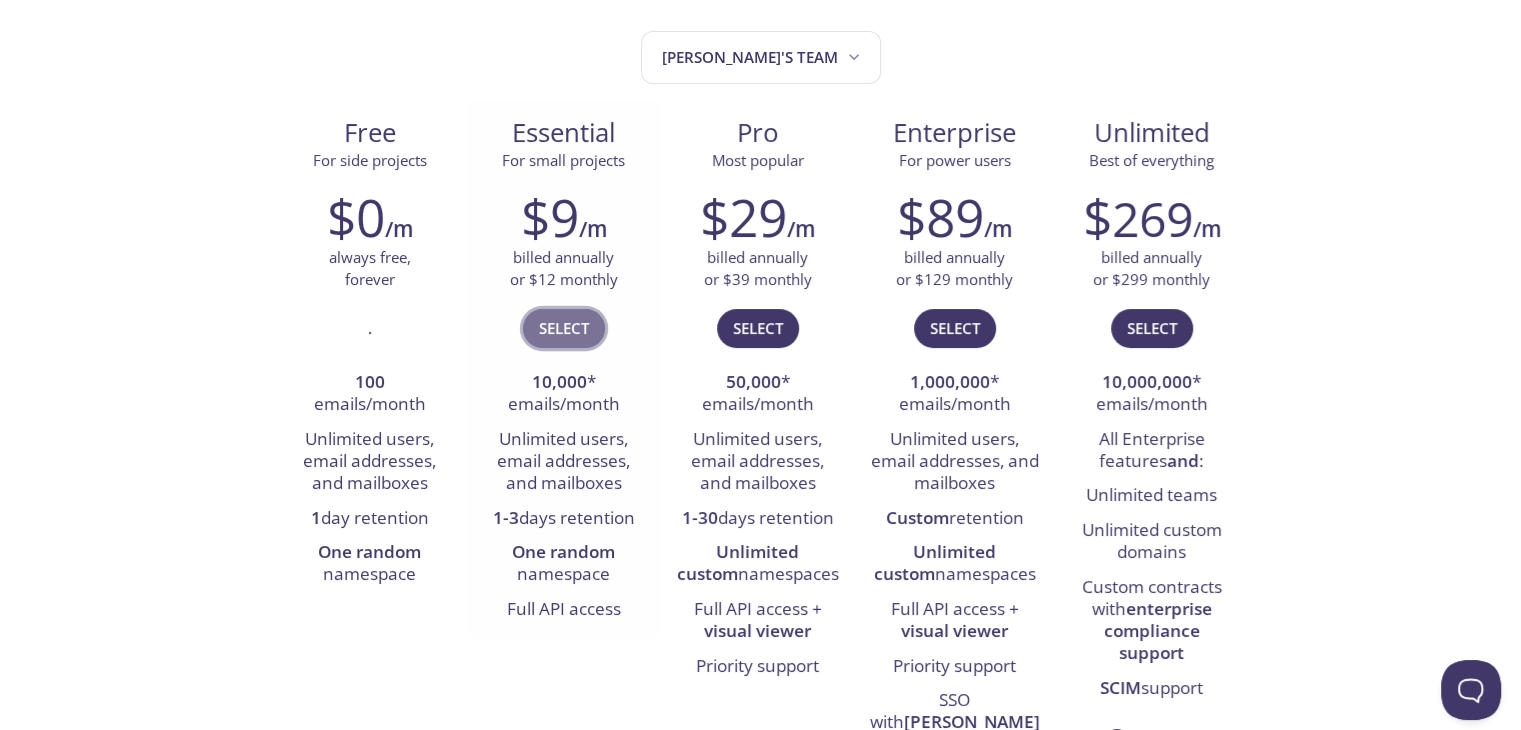click on "Select" at bounding box center (564, 328) 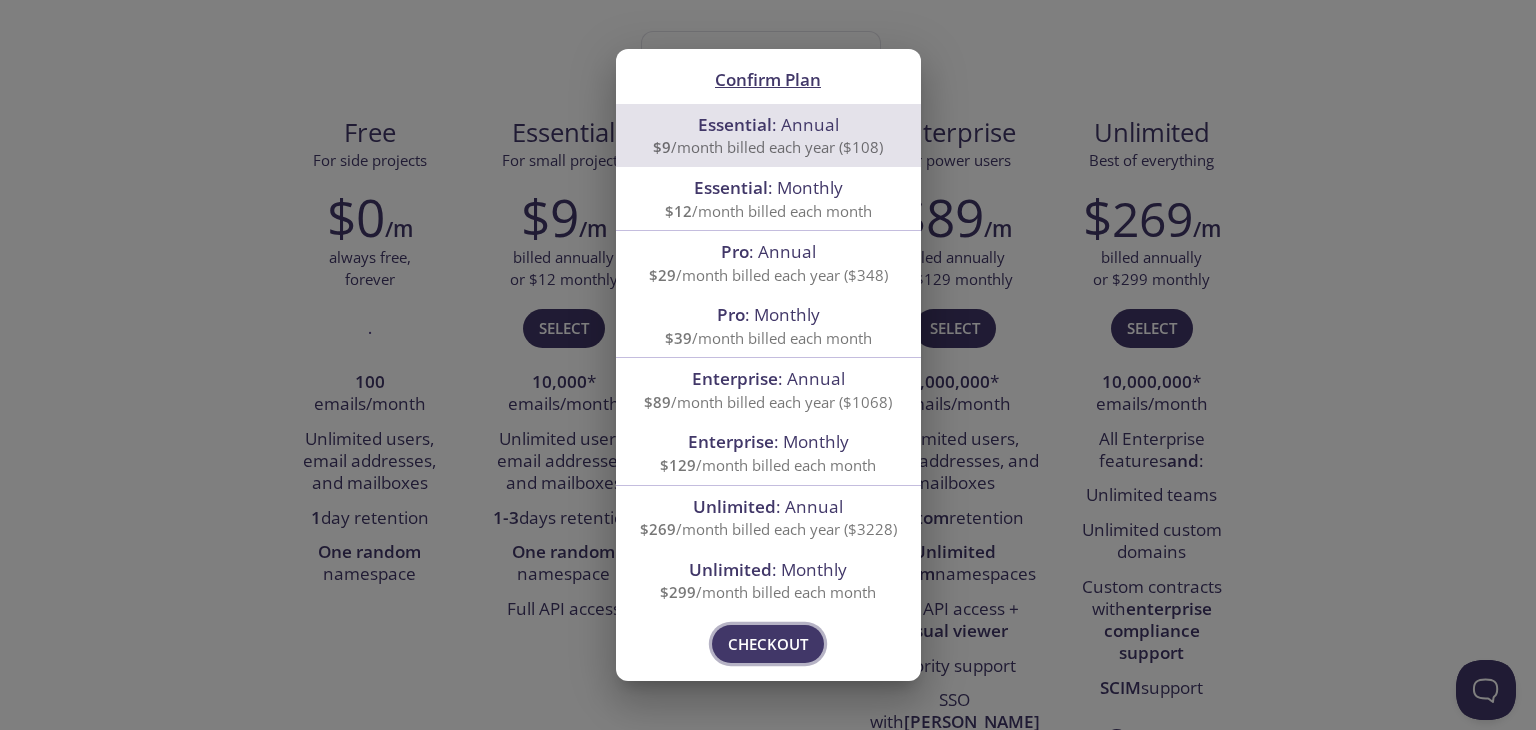 click on "Checkout" at bounding box center (768, 644) 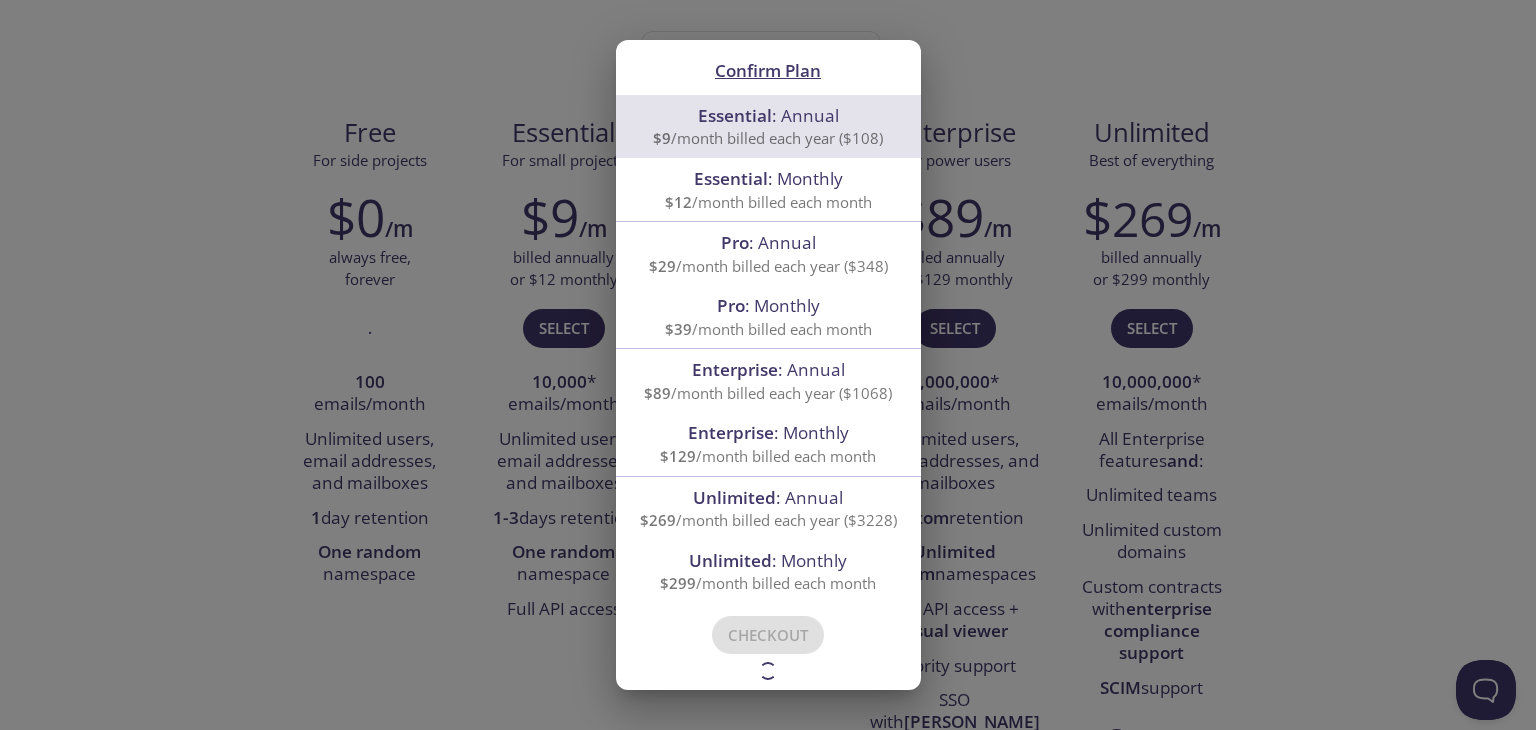 click on "Confirm Plan Essential : Annual $9 /month billed each year ($108) Essential : Monthly $12 /month billed each month Pro : Annual $29 /month billed each year ($348) Pro : Monthly $39 /month billed each month Enterprise : Annual $89 /month billed each year ($1068) Enterprise : Monthly $129 /month billed each month Unlimited : Annual $269 /month billed each year ($3228) Unlimited : Monthly $299 /month billed each month Please try again in a moment! Contact us   if this persists. Checkout" at bounding box center (768, 365) 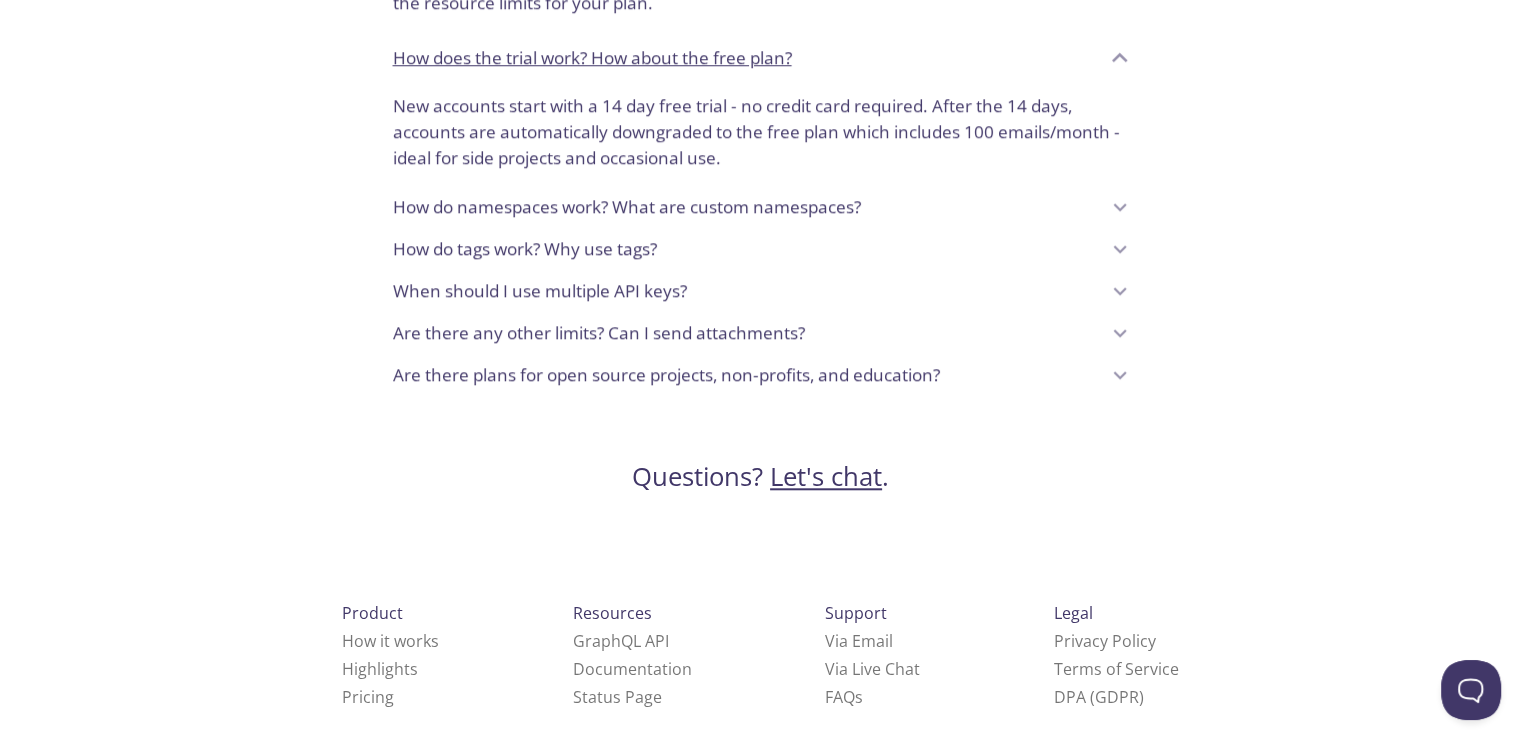 scroll, scrollTop: 1817, scrollLeft: 0, axis: vertical 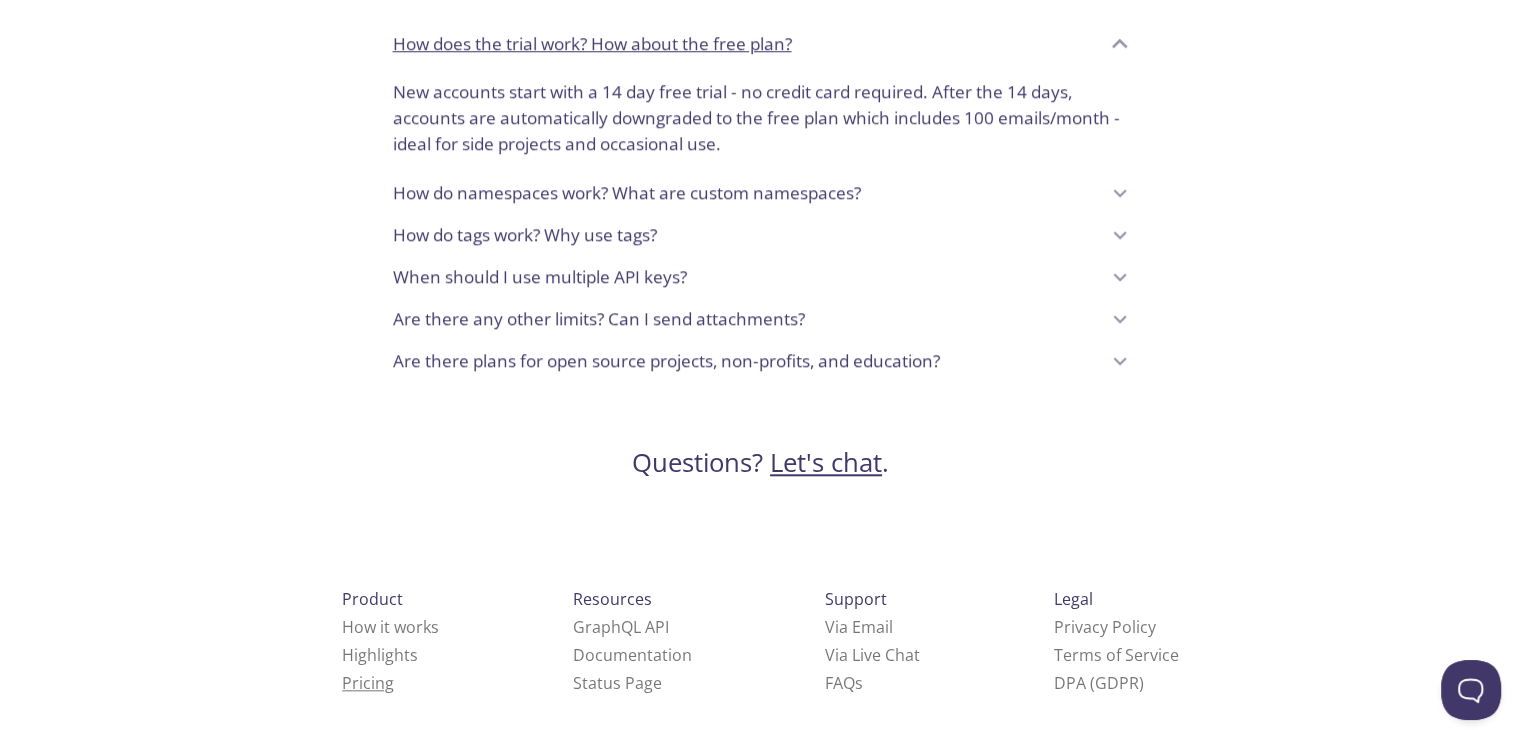 click on "Pricing" at bounding box center (368, 683) 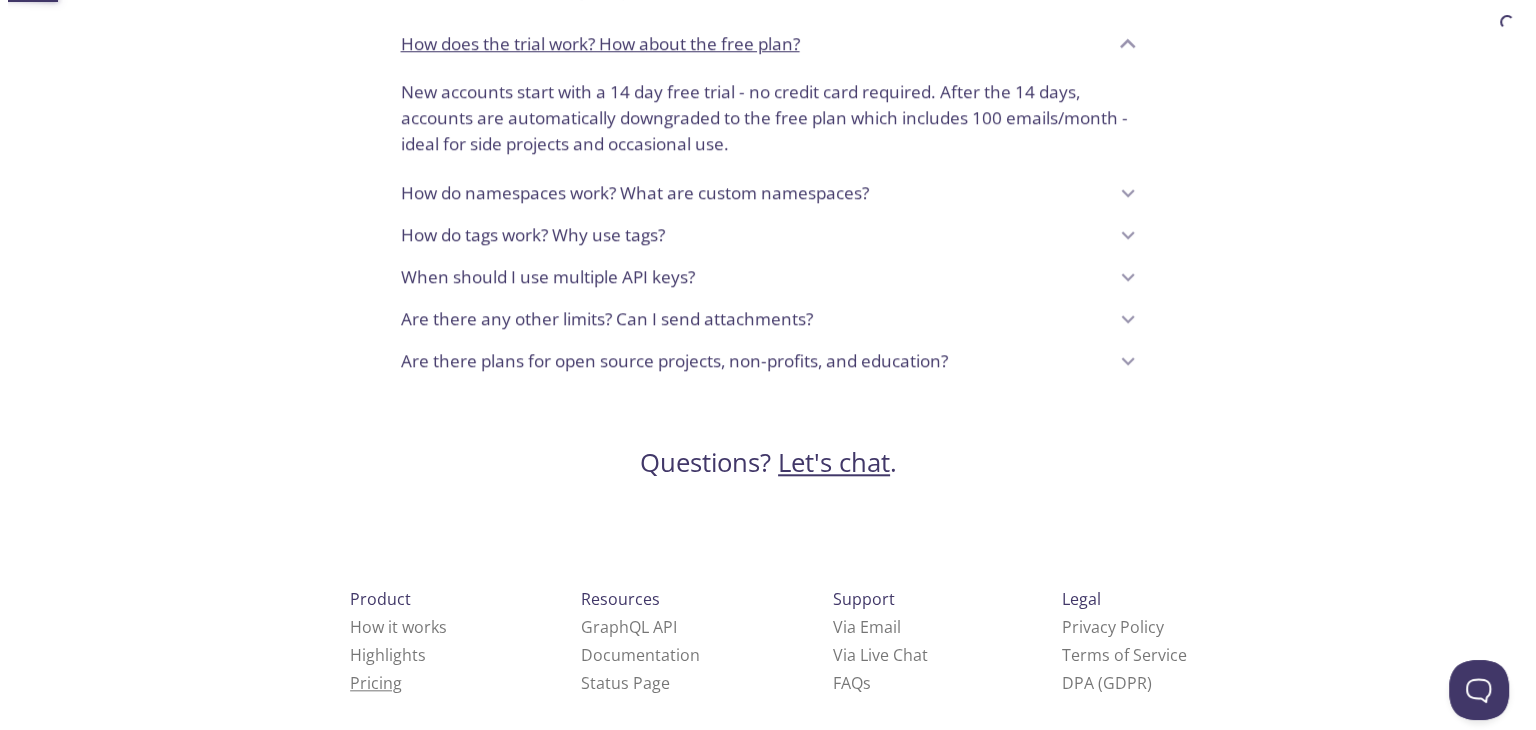 scroll, scrollTop: 0, scrollLeft: 0, axis: both 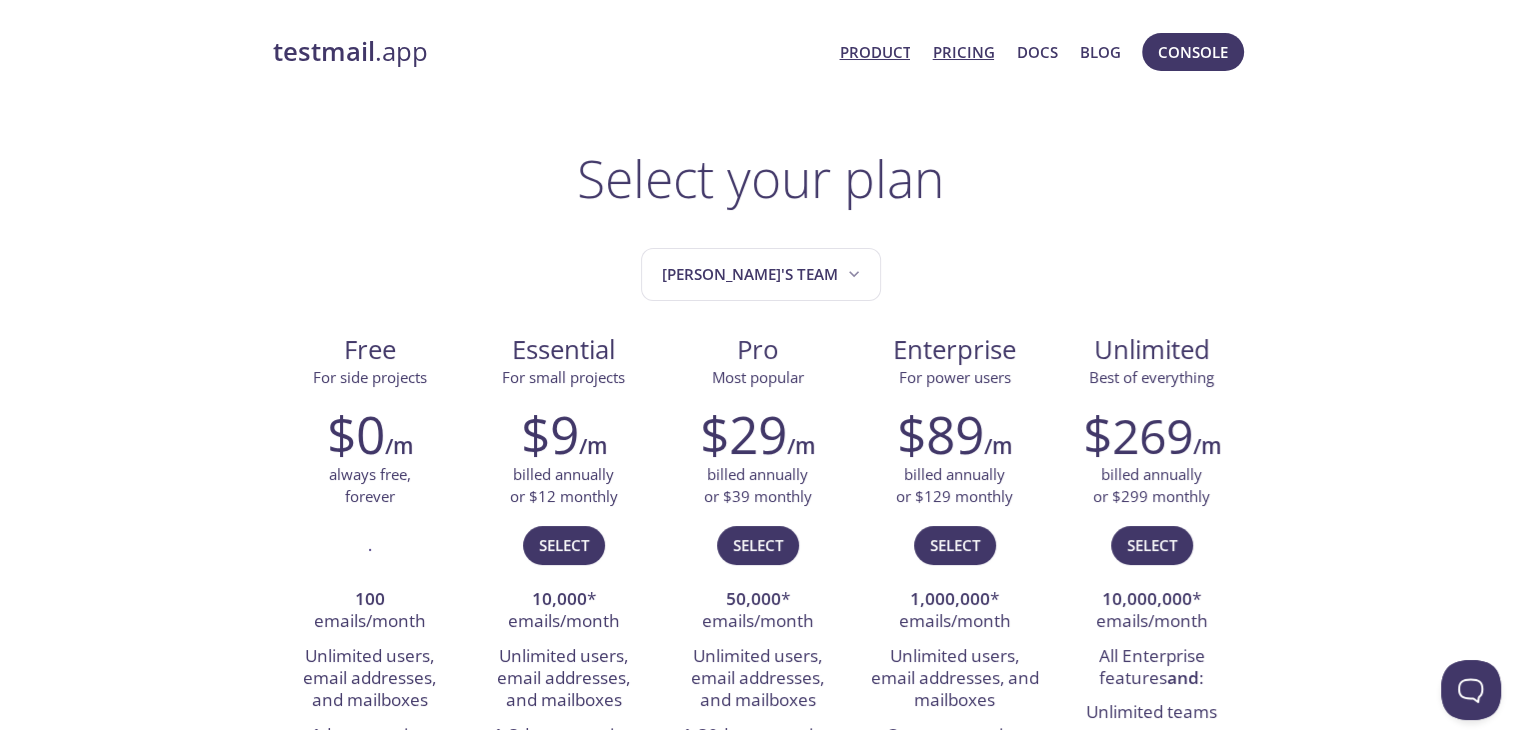 click on "Product" at bounding box center (874, 52) 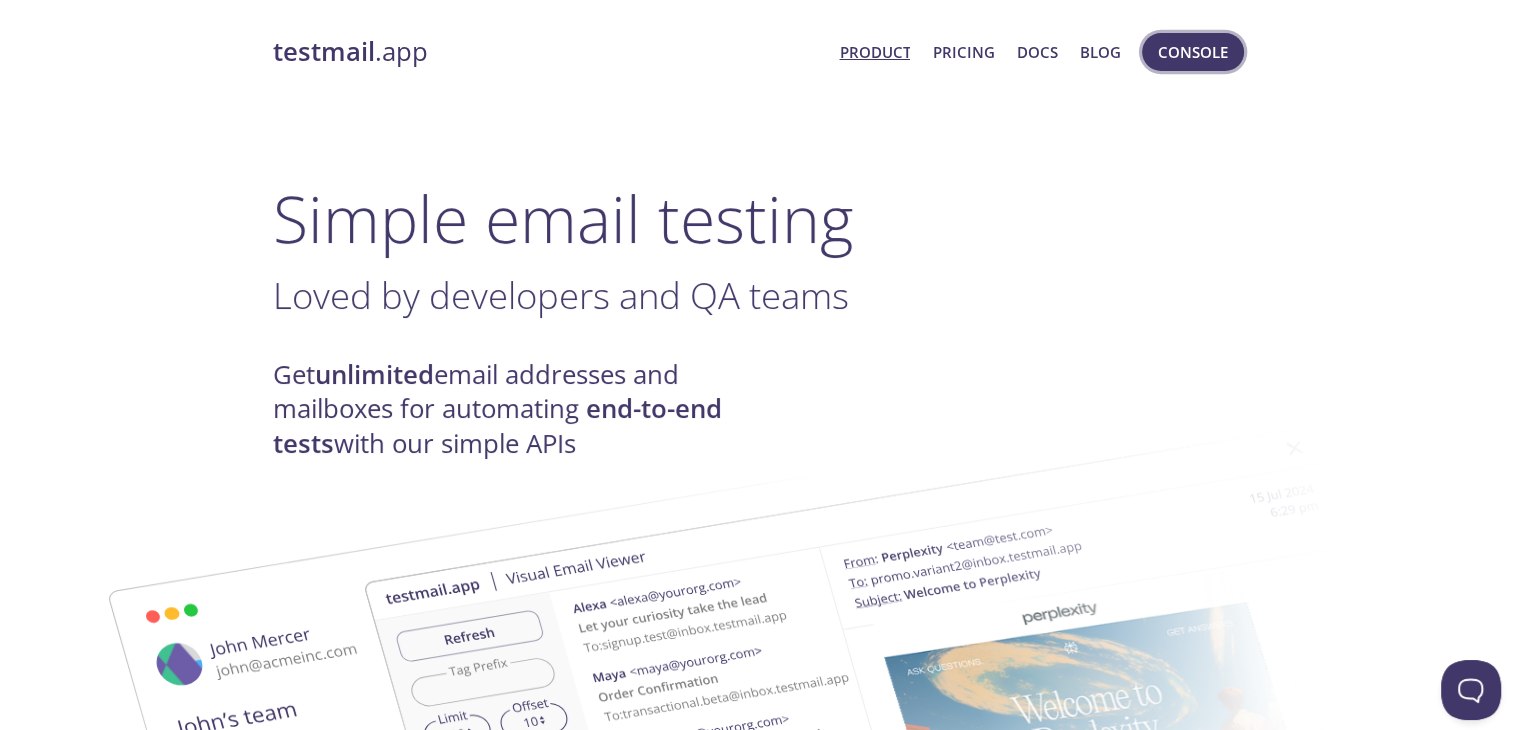 click on "Console" at bounding box center (1193, 52) 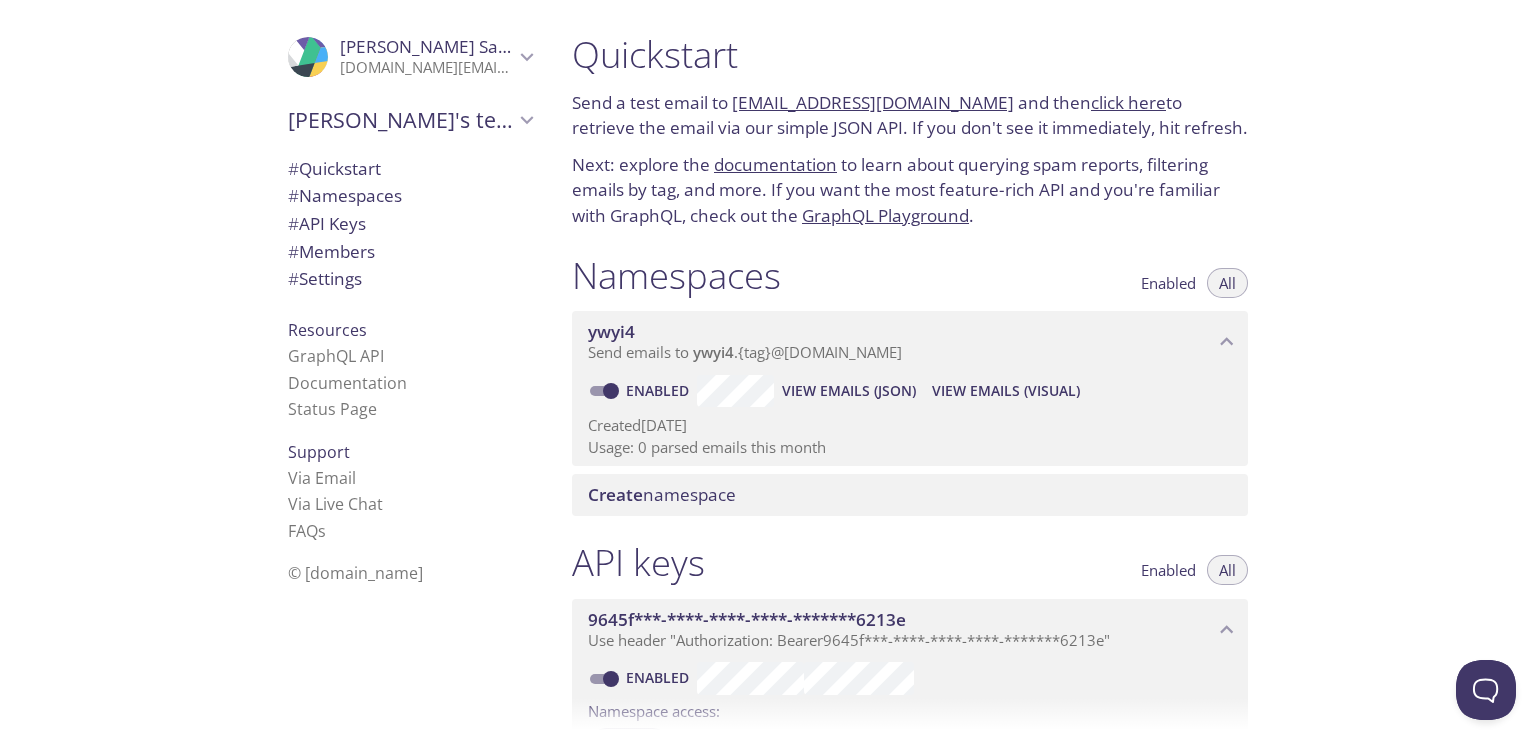 click on "#  Settings" at bounding box center [325, 278] 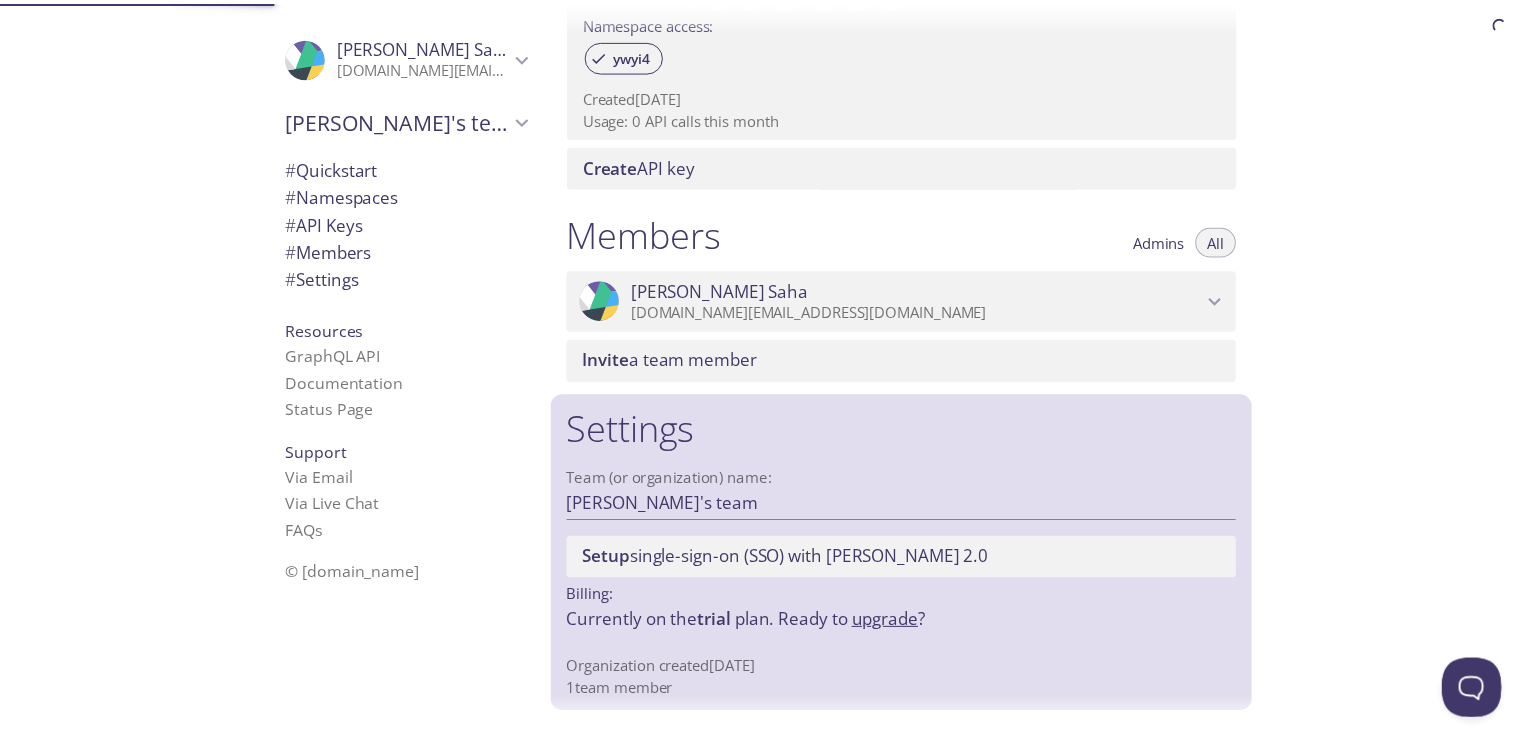 scroll, scrollTop: 692, scrollLeft: 0, axis: vertical 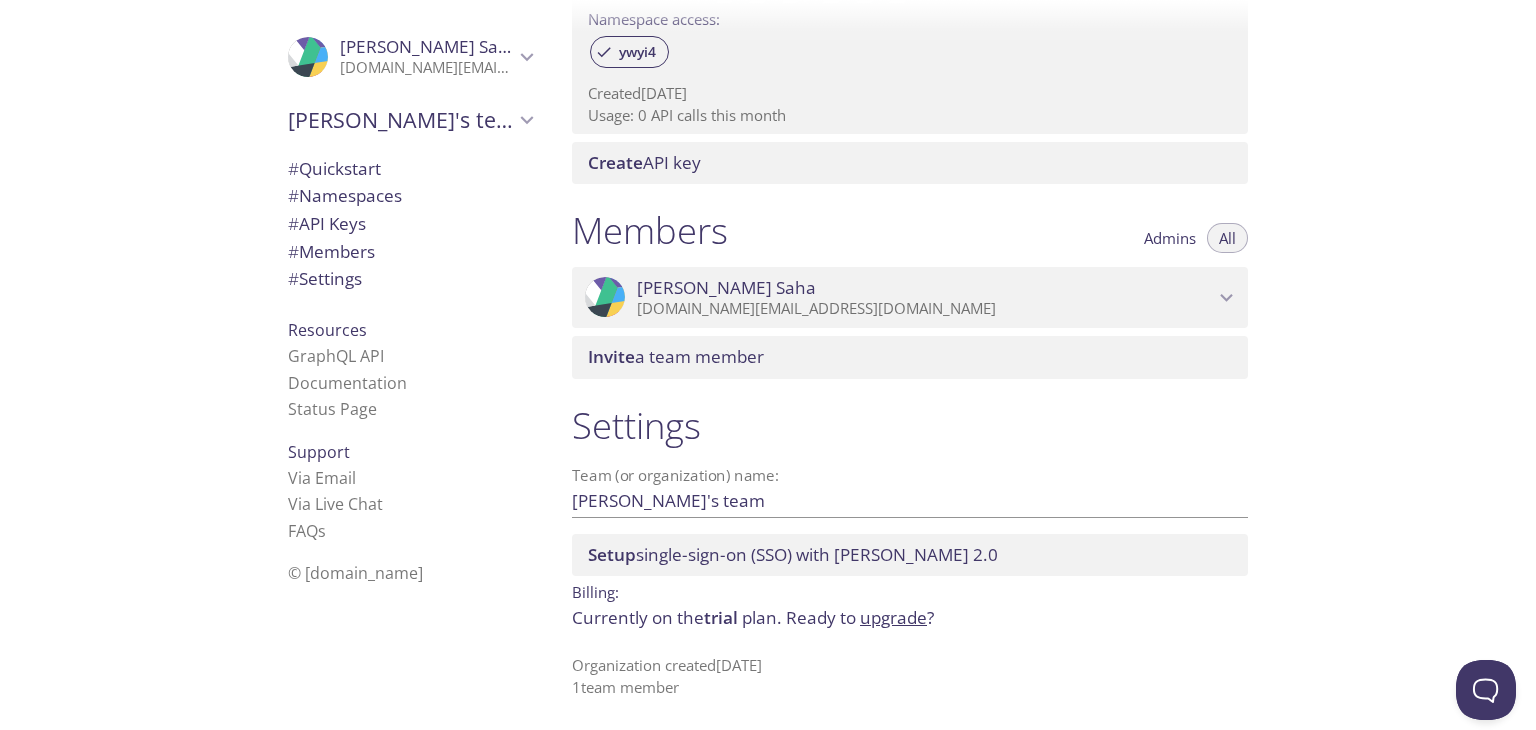 click on "upgrade" at bounding box center (893, 617) 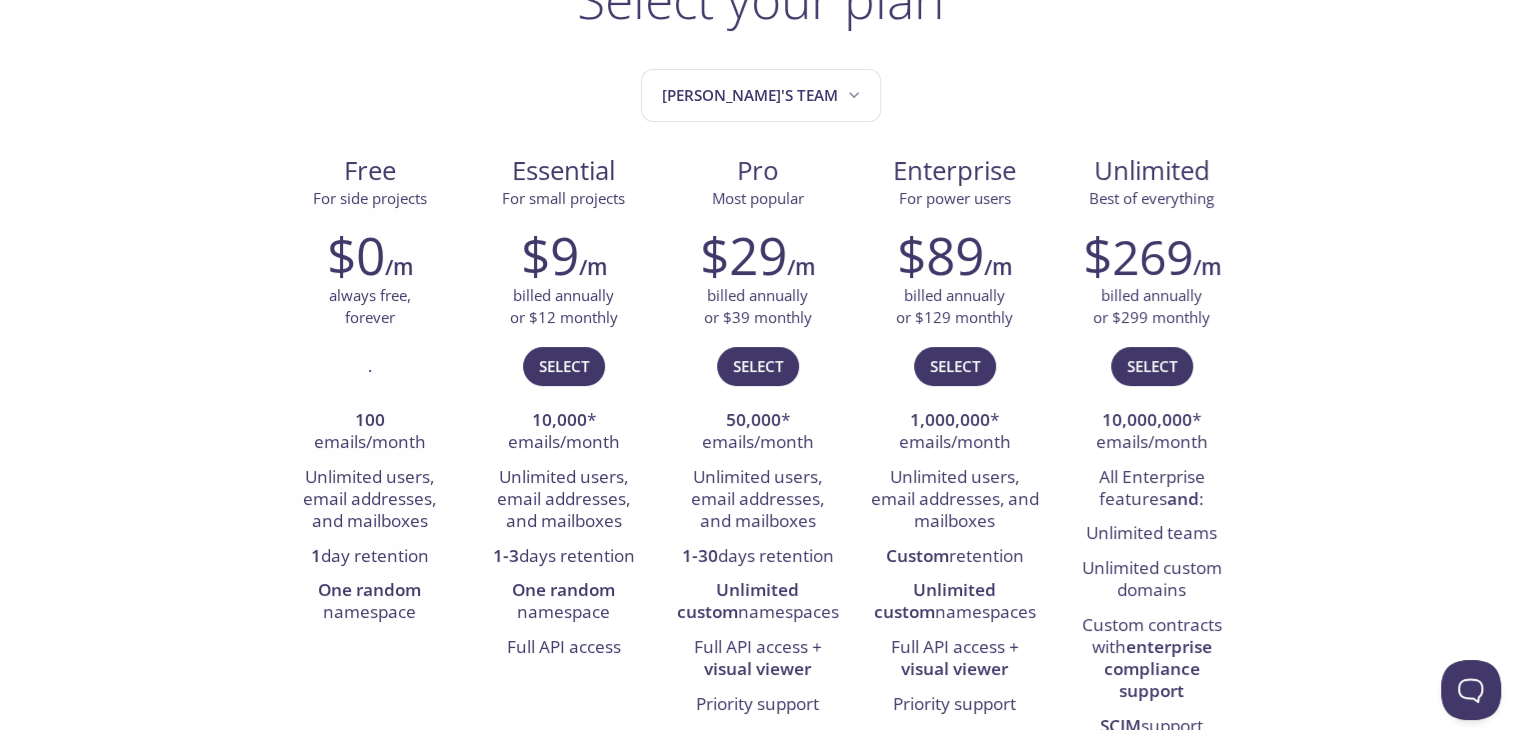 scroll, scrollTop: 100, scrollLeft: 0, axis: vertical 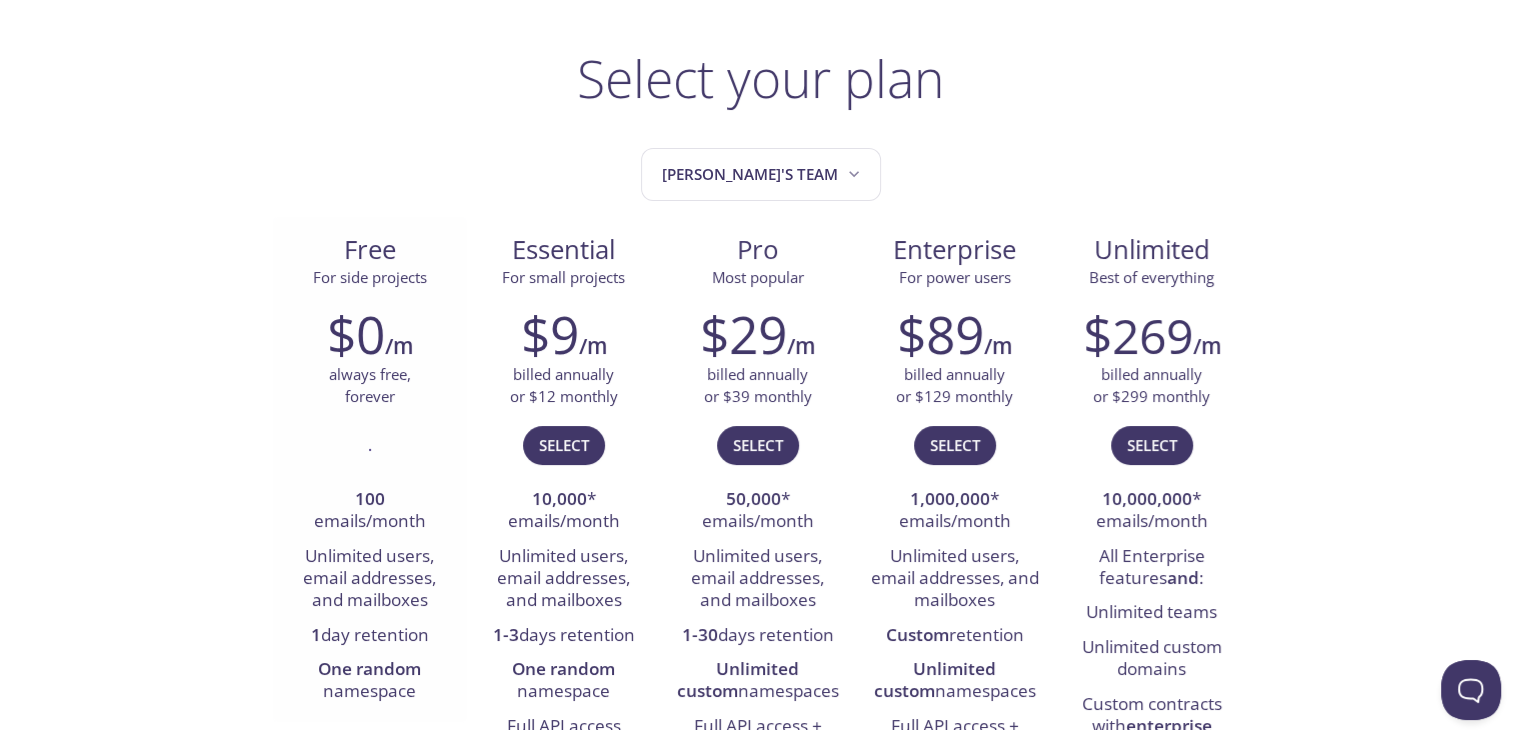 click on "For side projects" at bounding box center [370, 277] 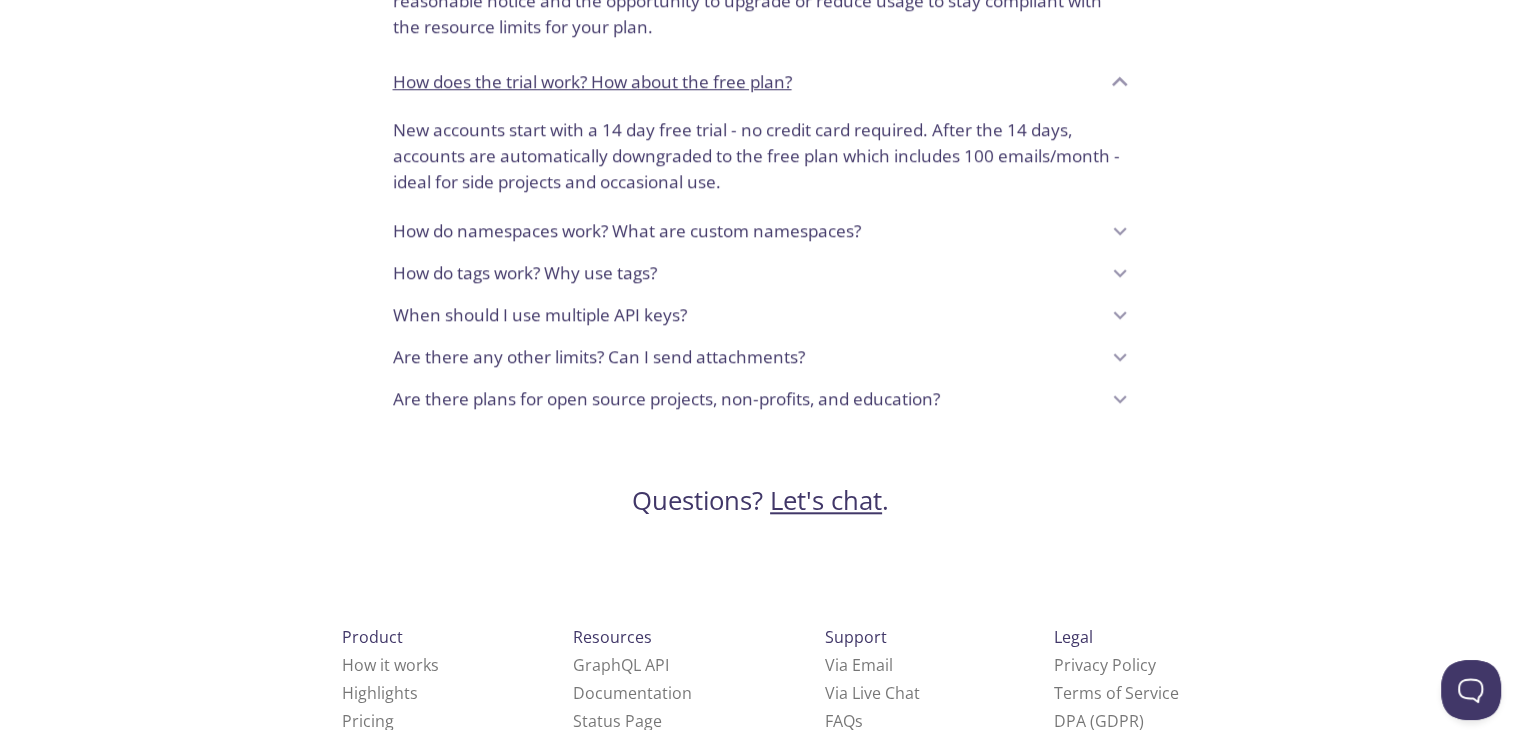 scroll, scrollTop: 1817, scrollLeft: 0, axis: vertical 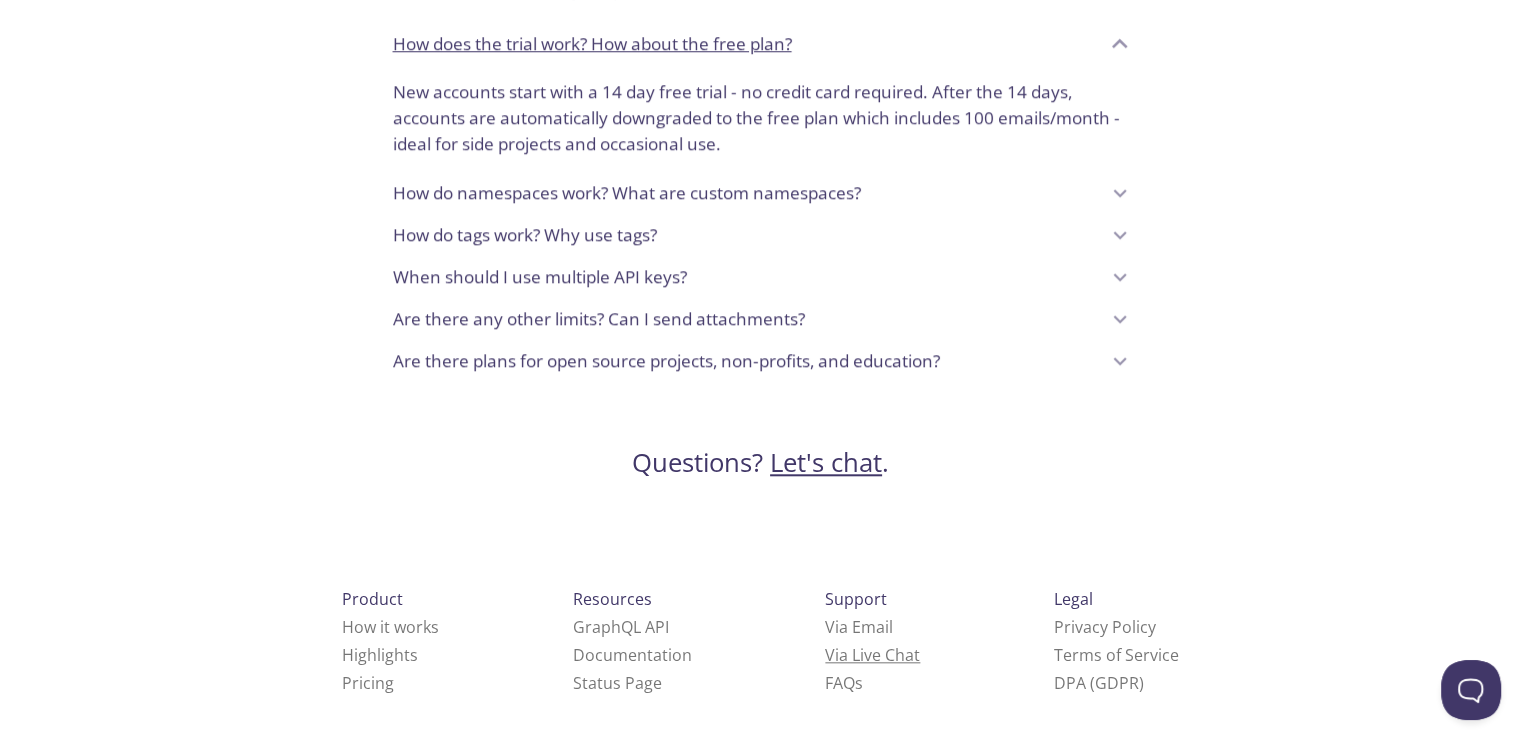 click on "Via Live Chat" at bounding box center (872, 655) 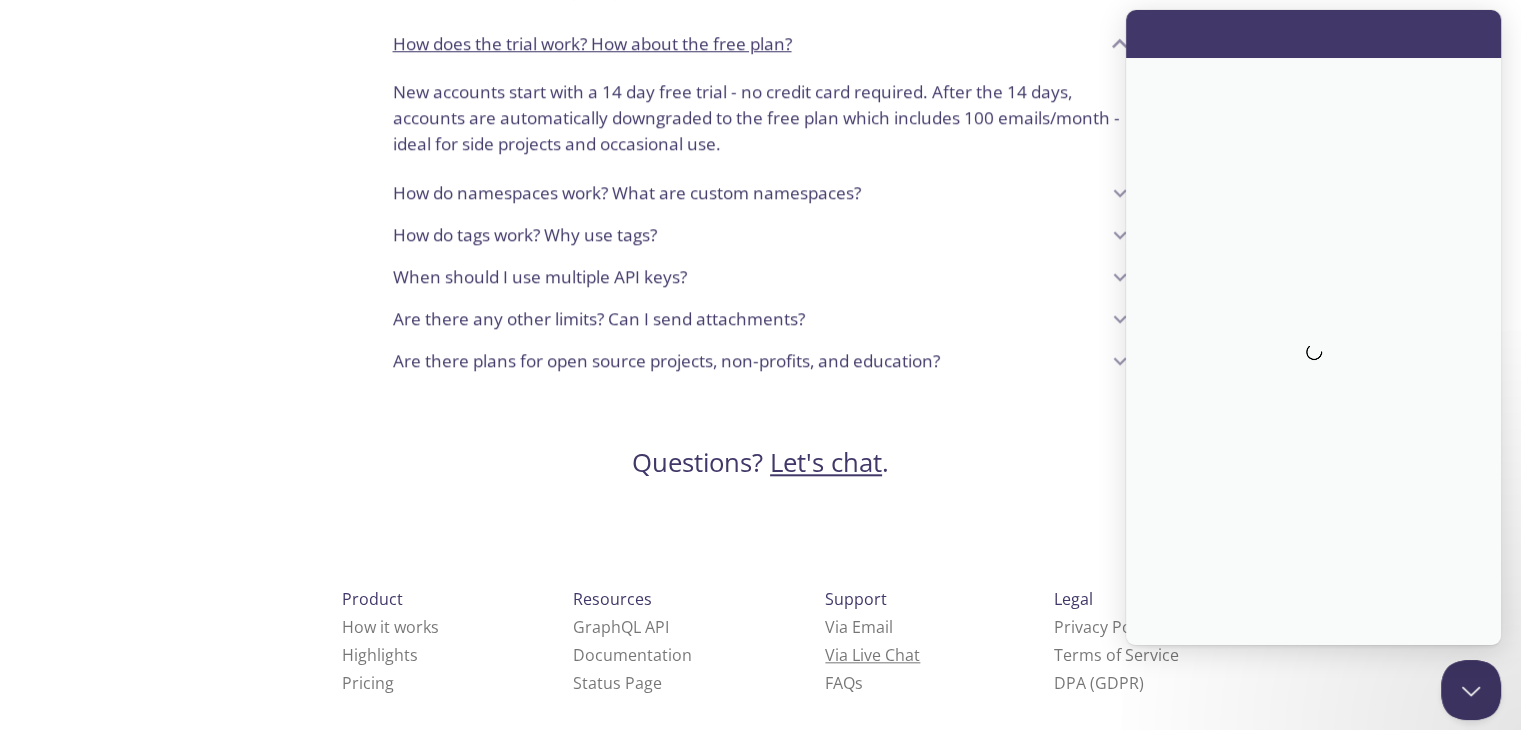 scroll, scrollTop: 0, scrollLeft: 0, axis: both 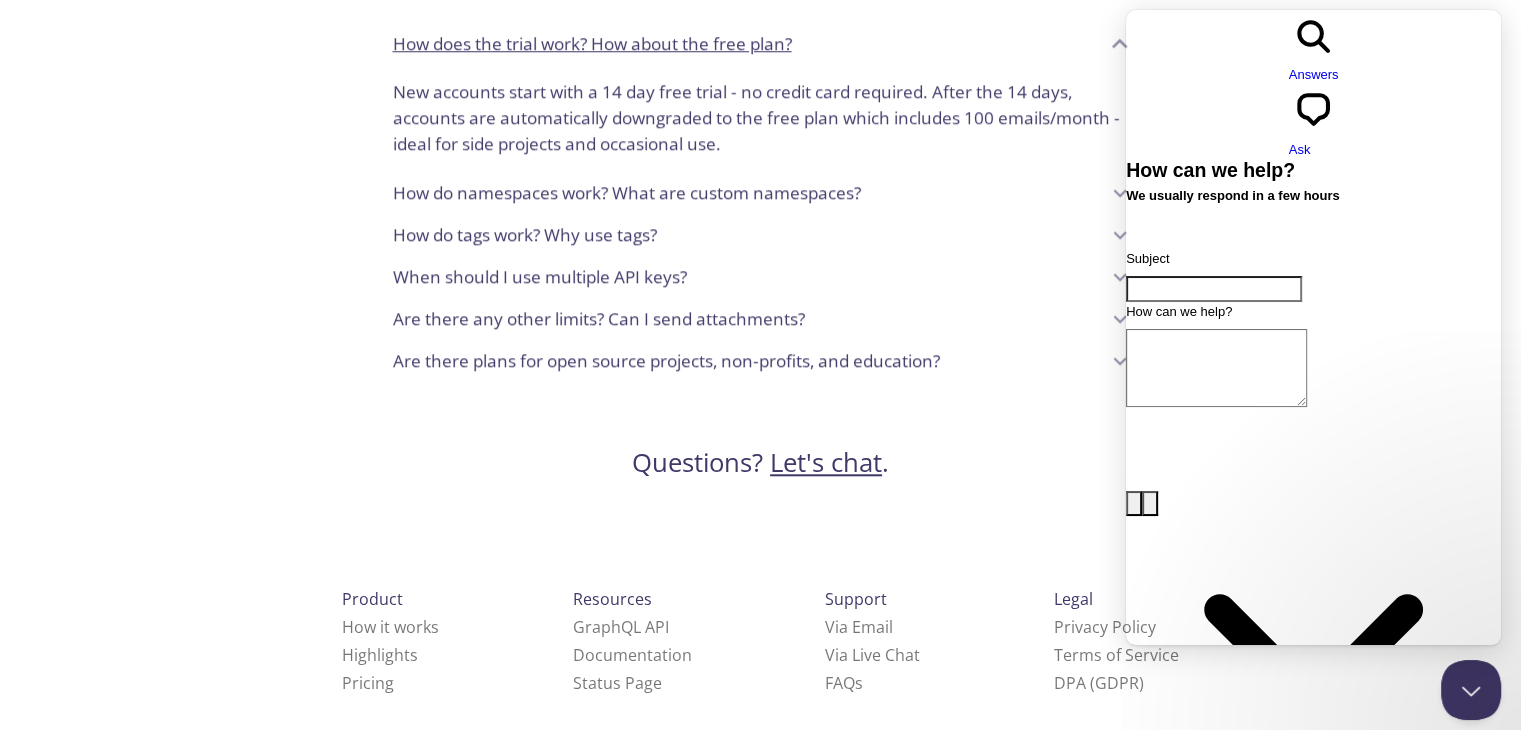 click on "Subject" at bounding box center [1214, 289] 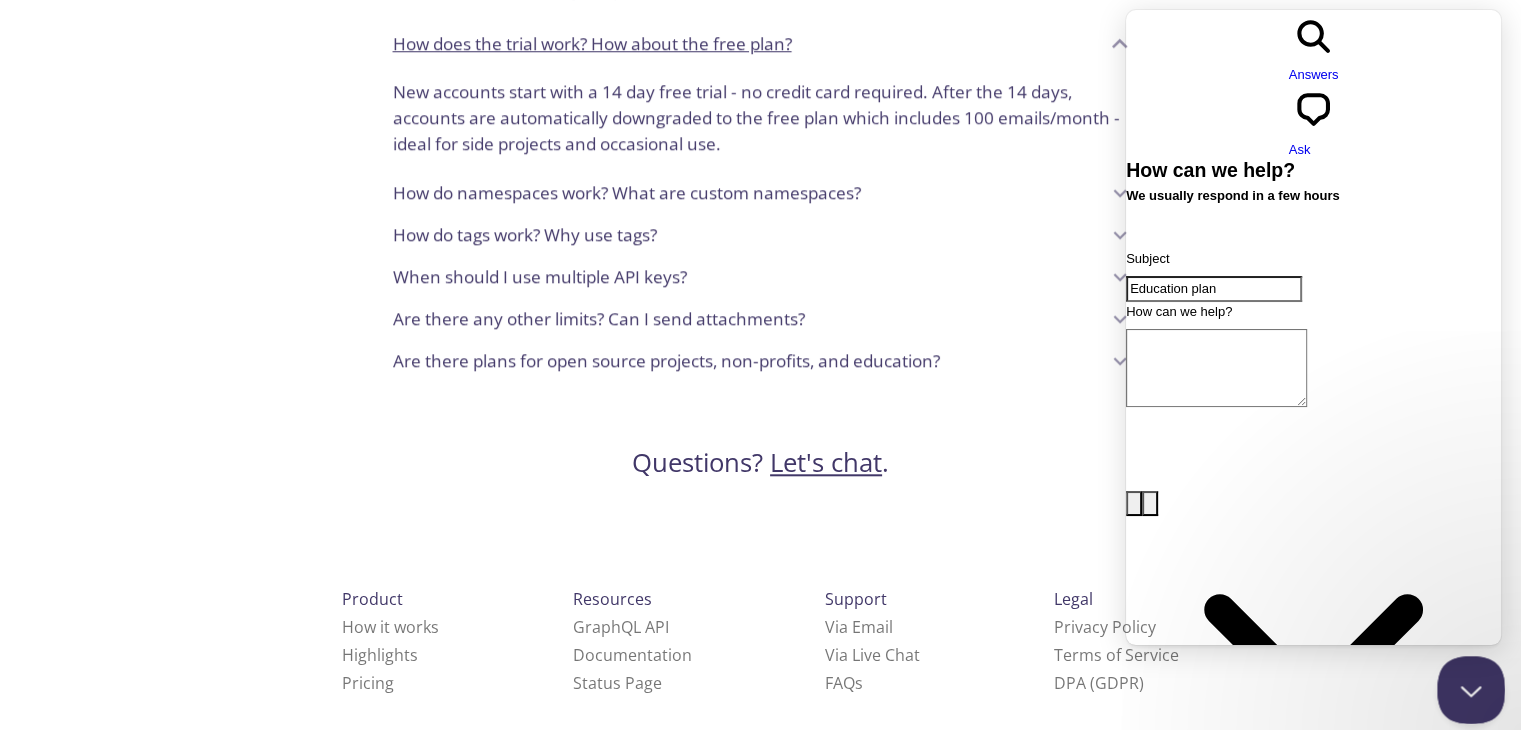 type on "Education plan" 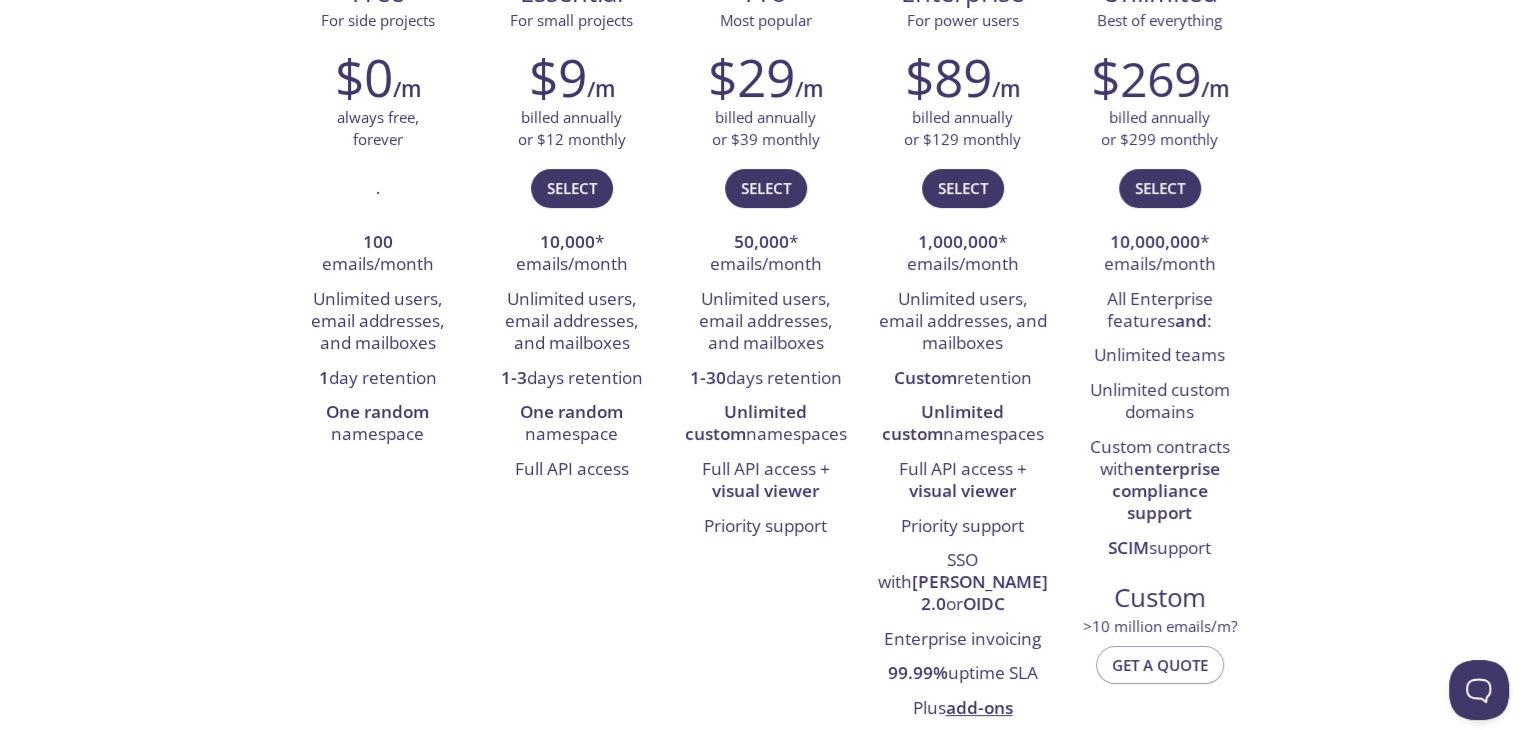 scroll, scrollTop: 0, scrollLeft: 0, axis: both 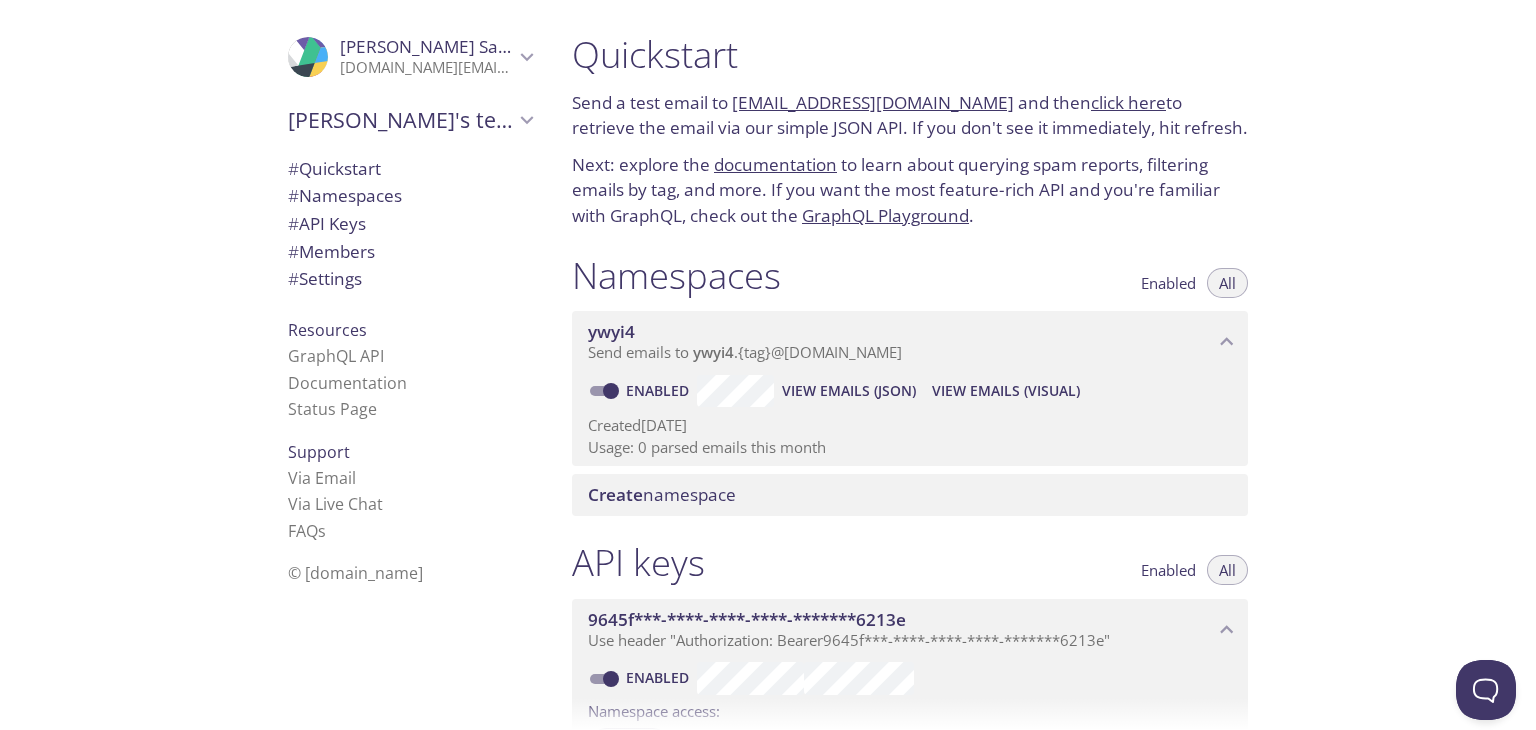 click 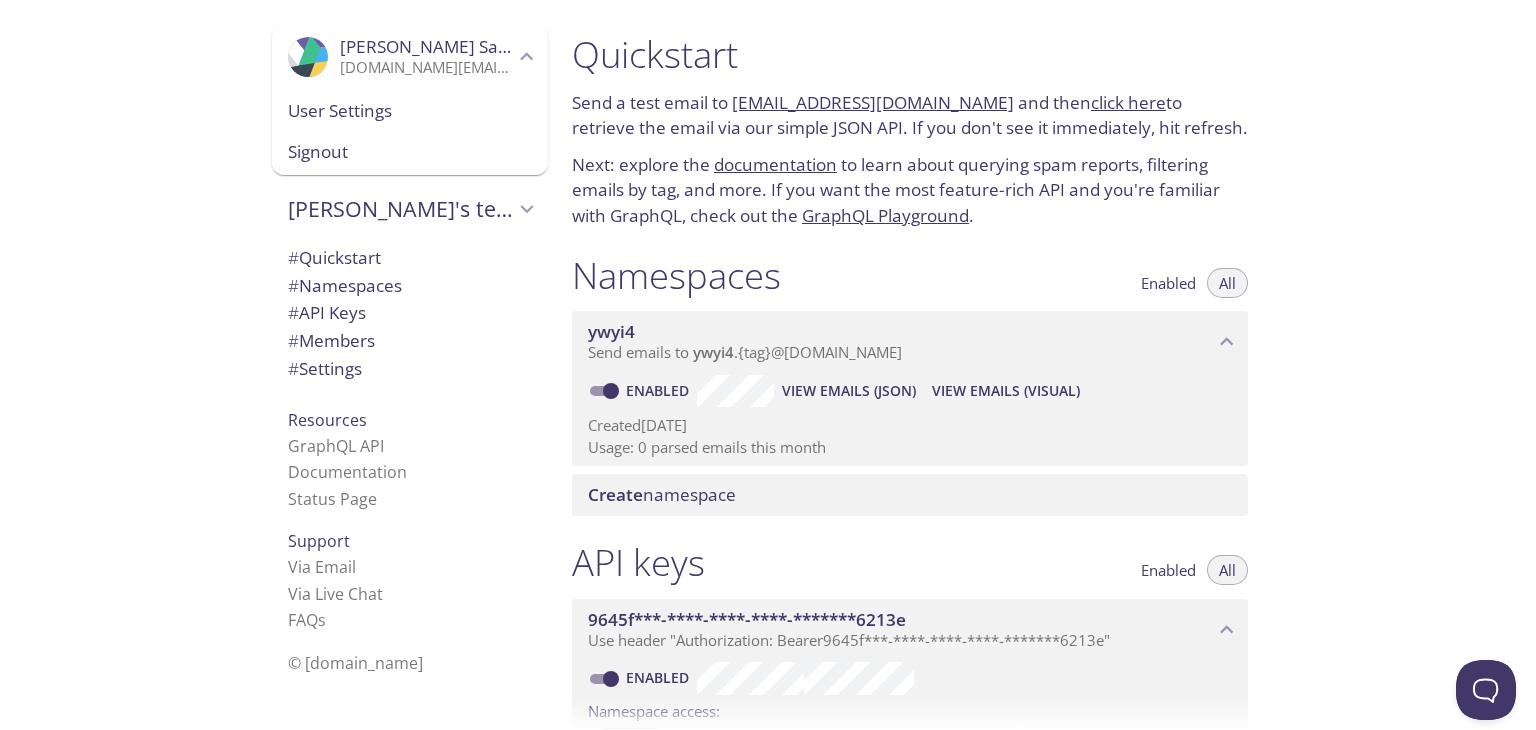 click on "Signout" at bounding box center (410, 152) 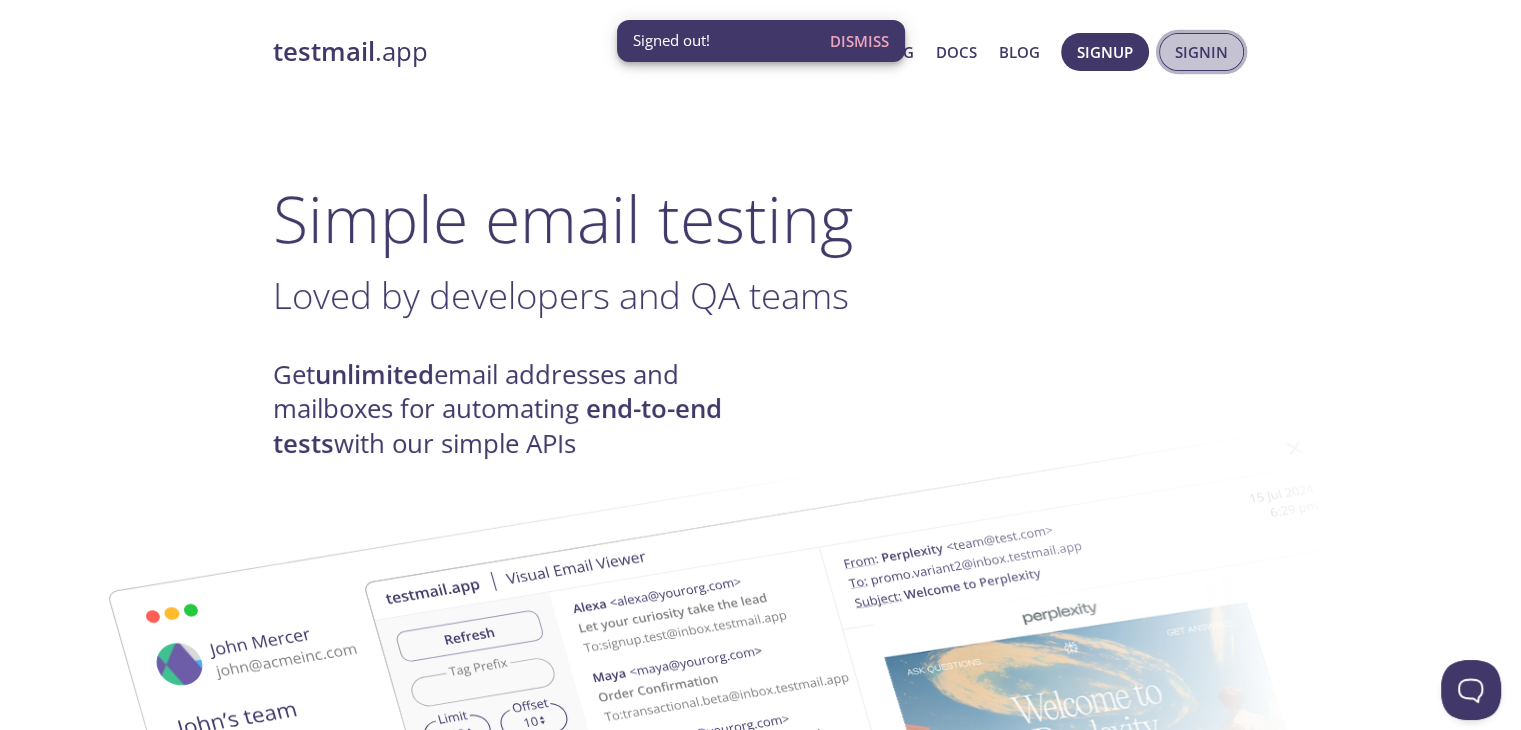 click on "Signin" at bounding box center (1201, 52) 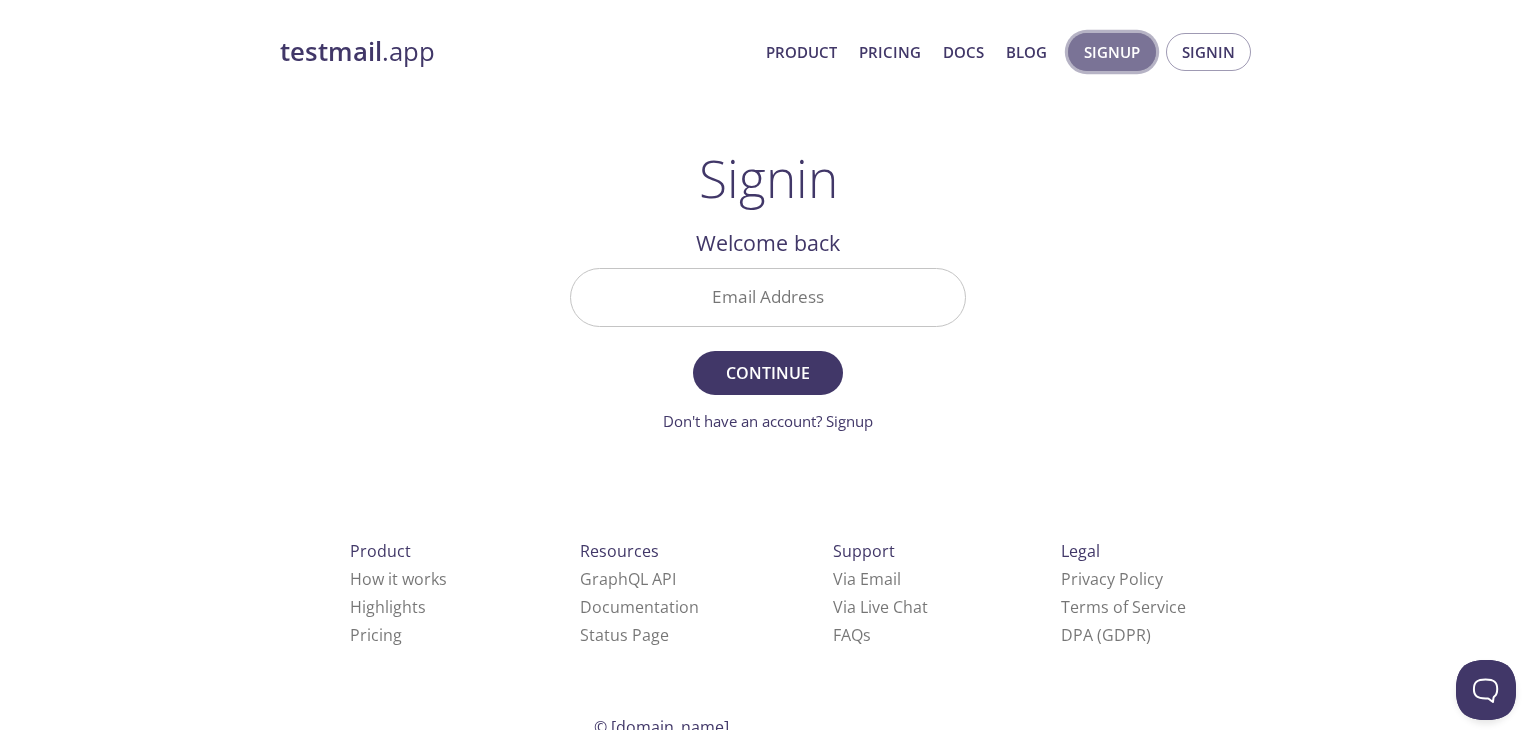 click on "Signup" at bounding box center [1112, 52] 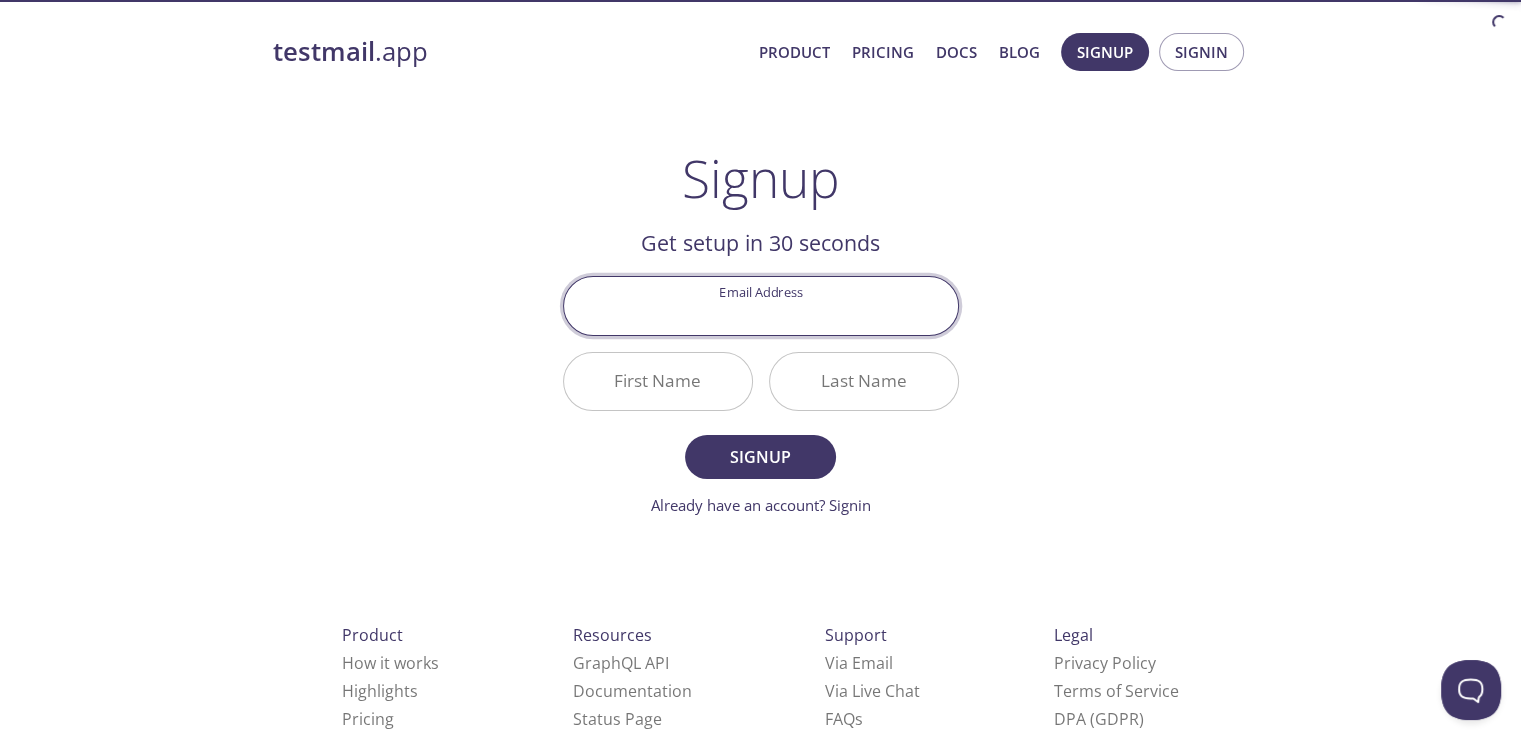 click on "Email Address" at bounding box center (761, 305) 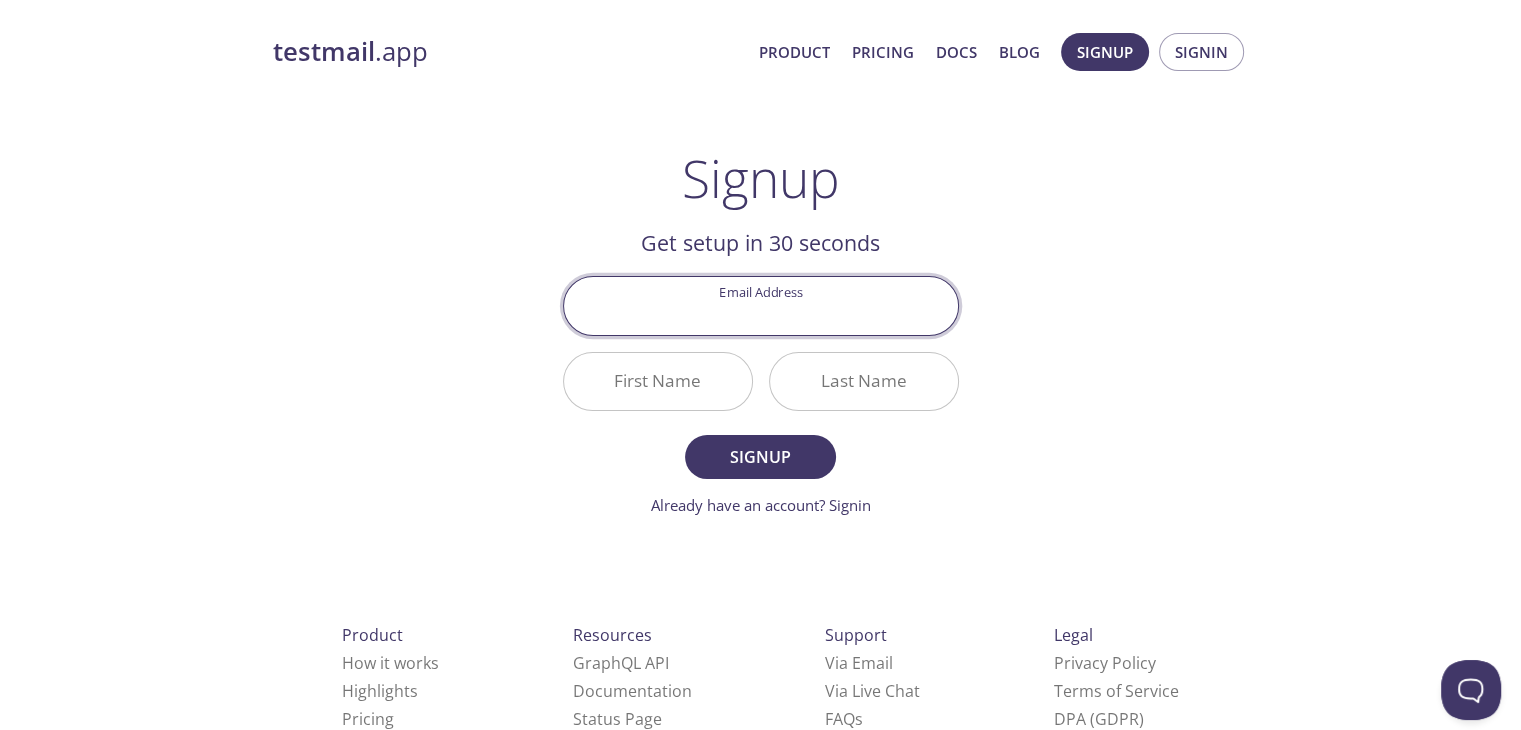type on "[PERSON_NAME][EMAIL_ADDRESS][DOMAIN_NAME]" 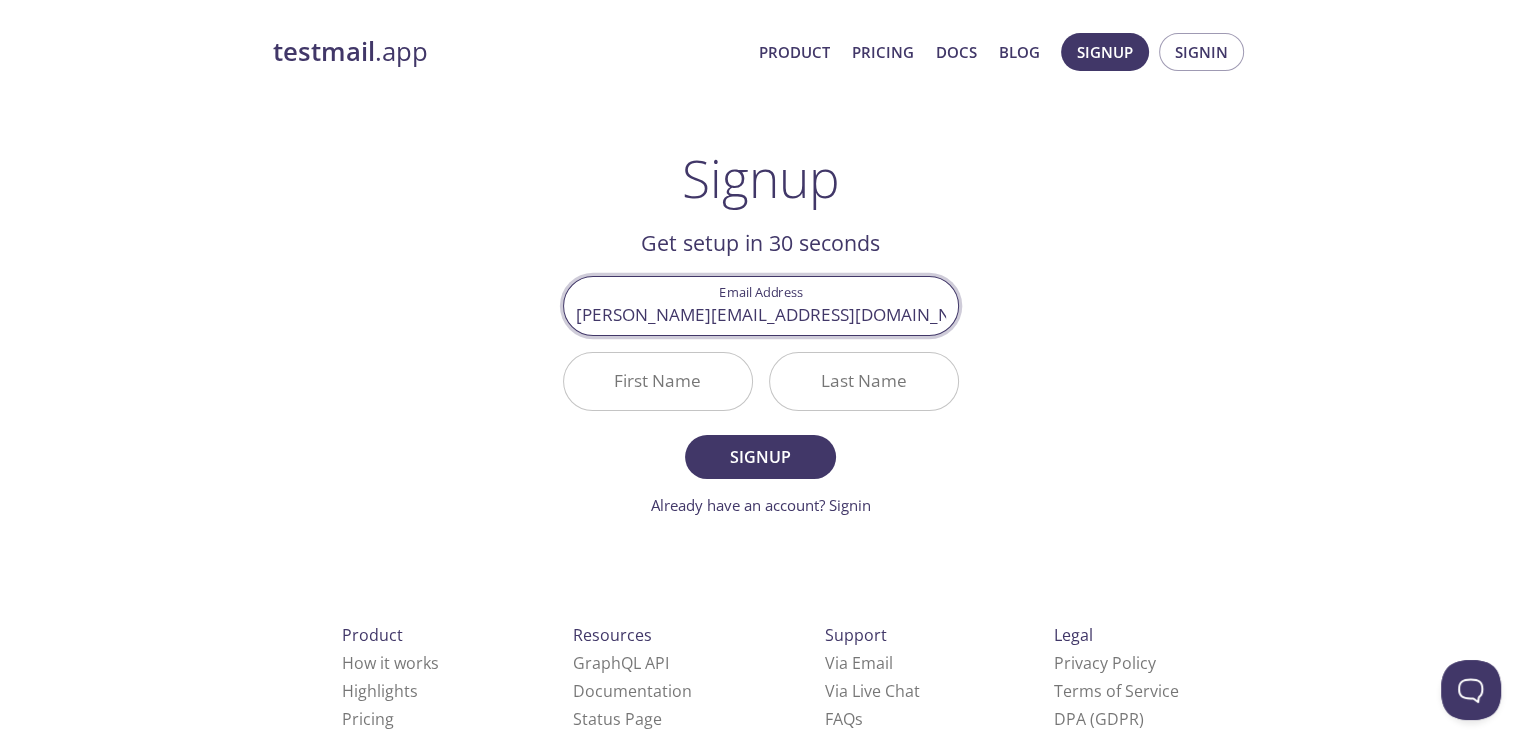 click on "First Name" at bounding box center [658, 381] 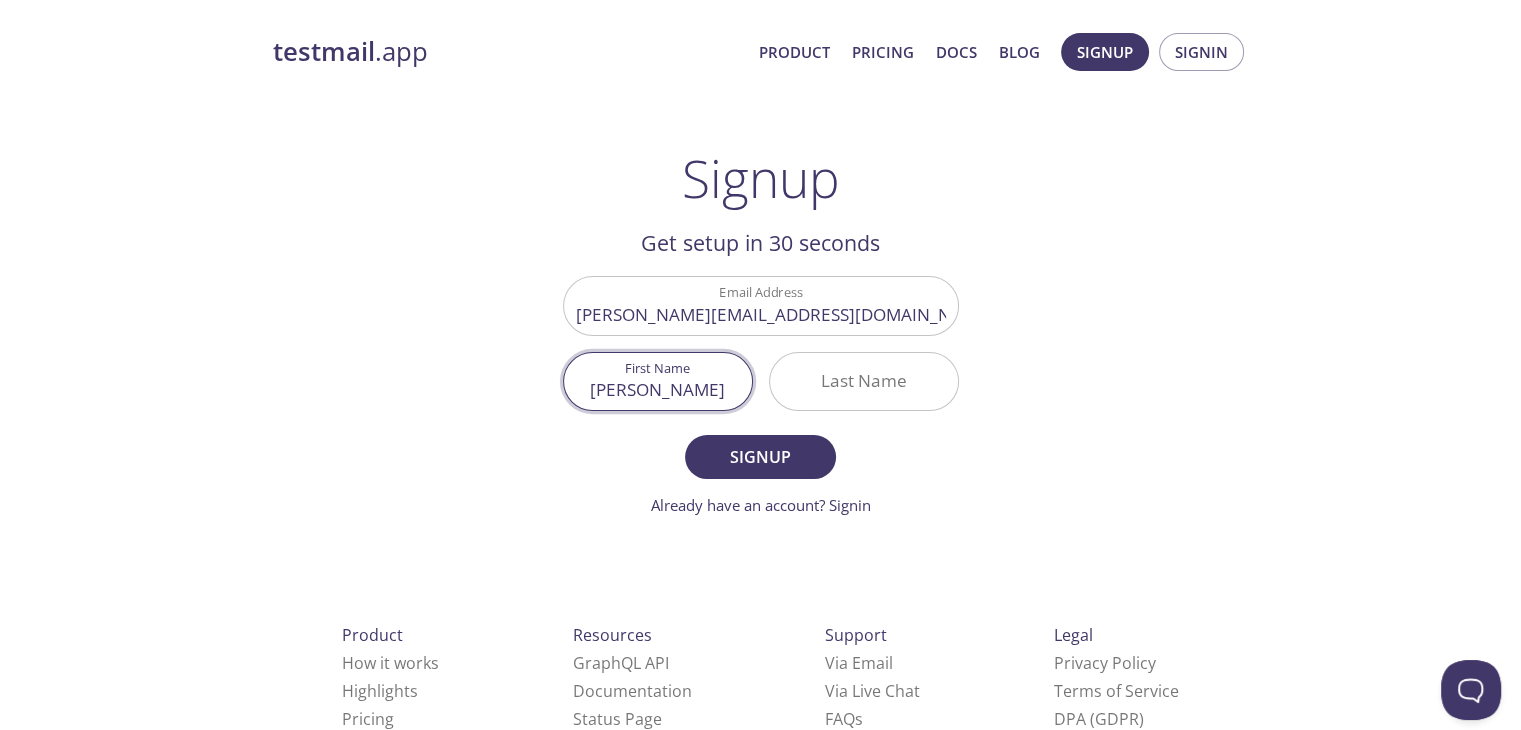 type on "[PERSON_NAME]" 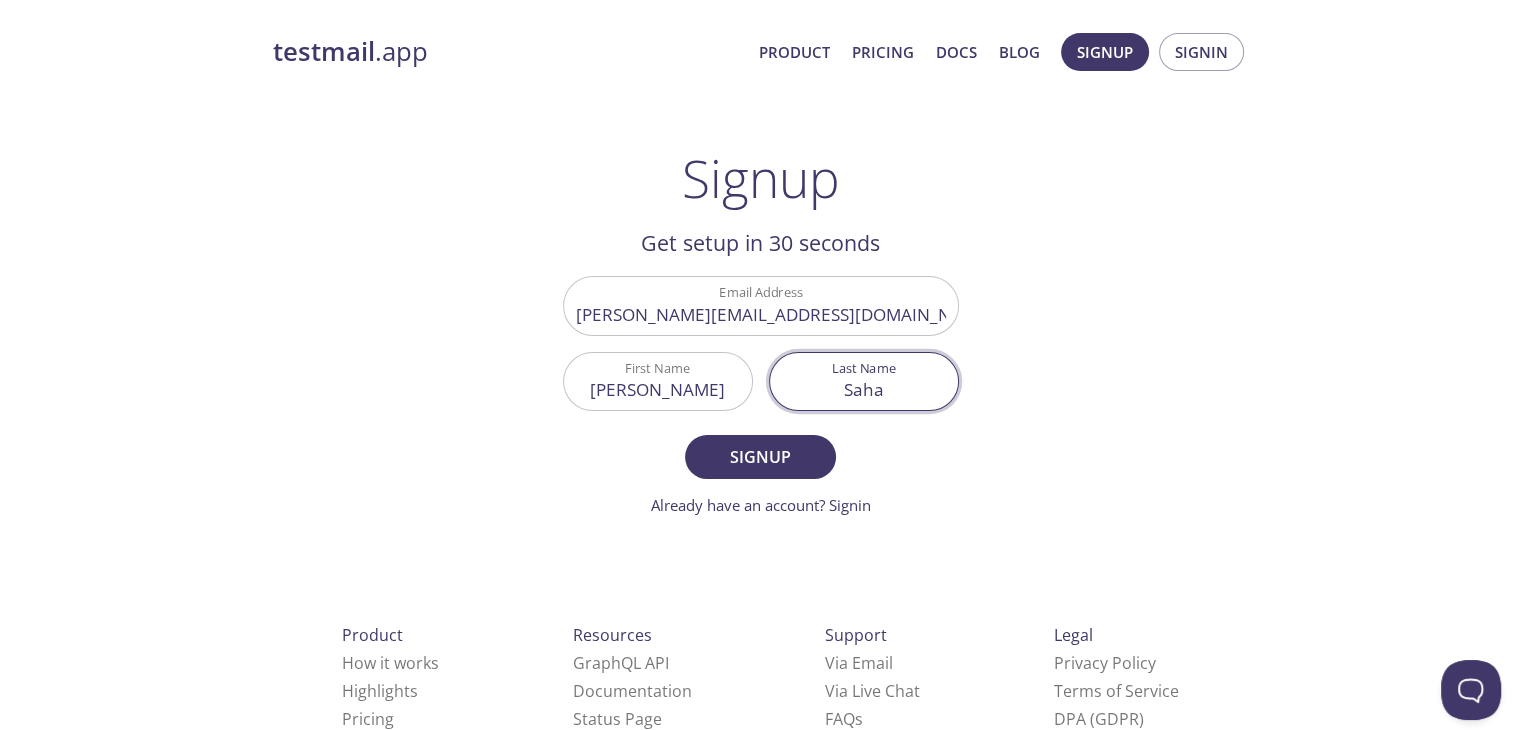 type on "Saha" 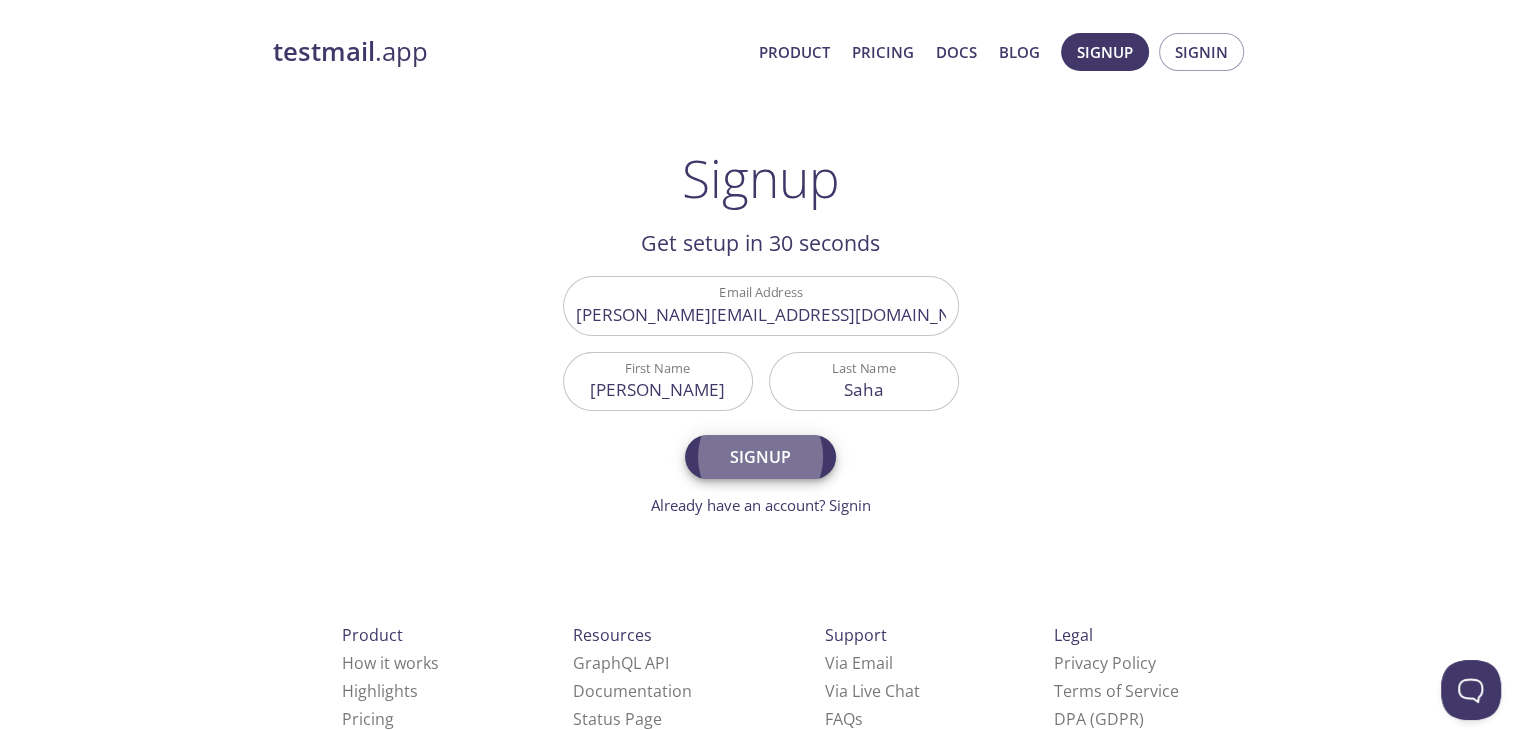 type 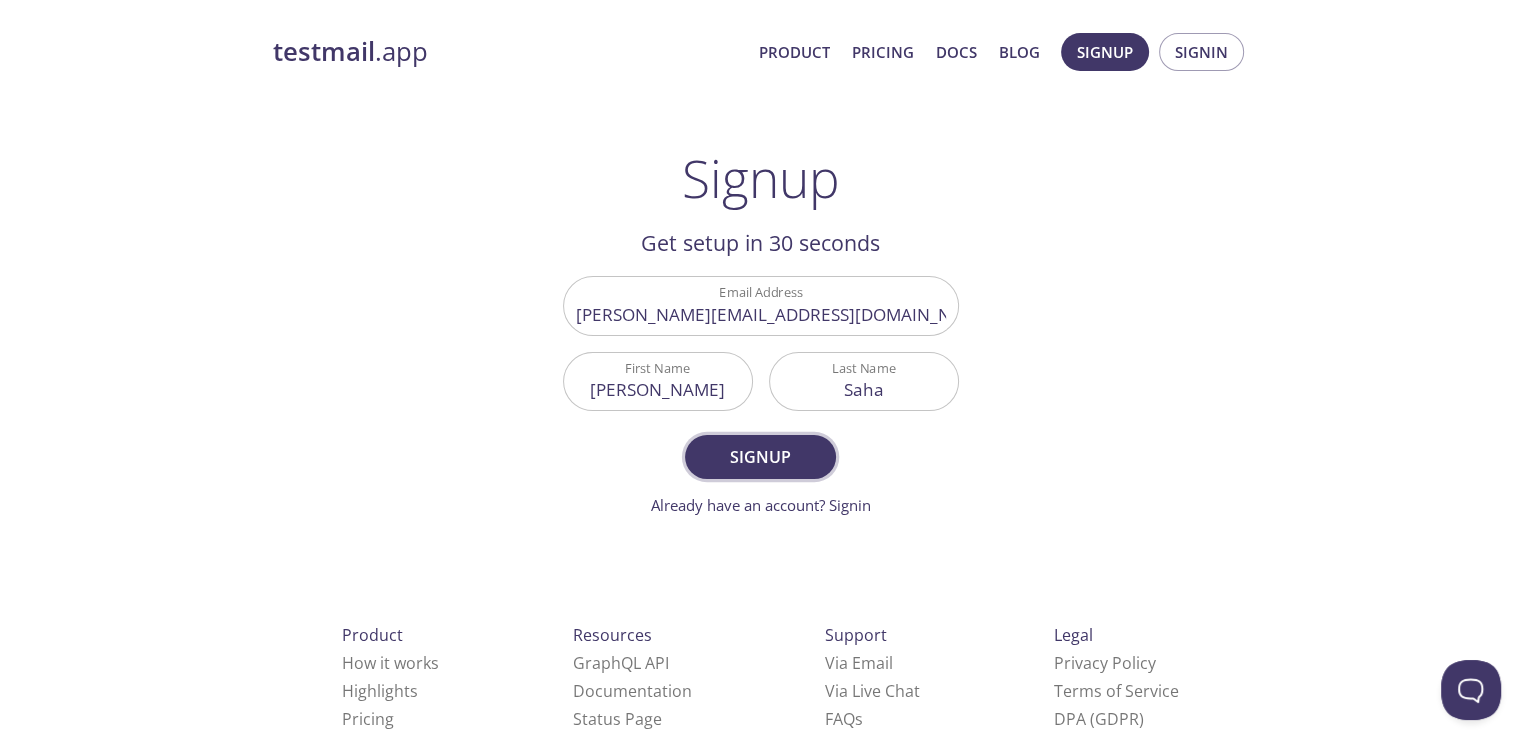 click on "Signup" at bounding box center (760, 457) 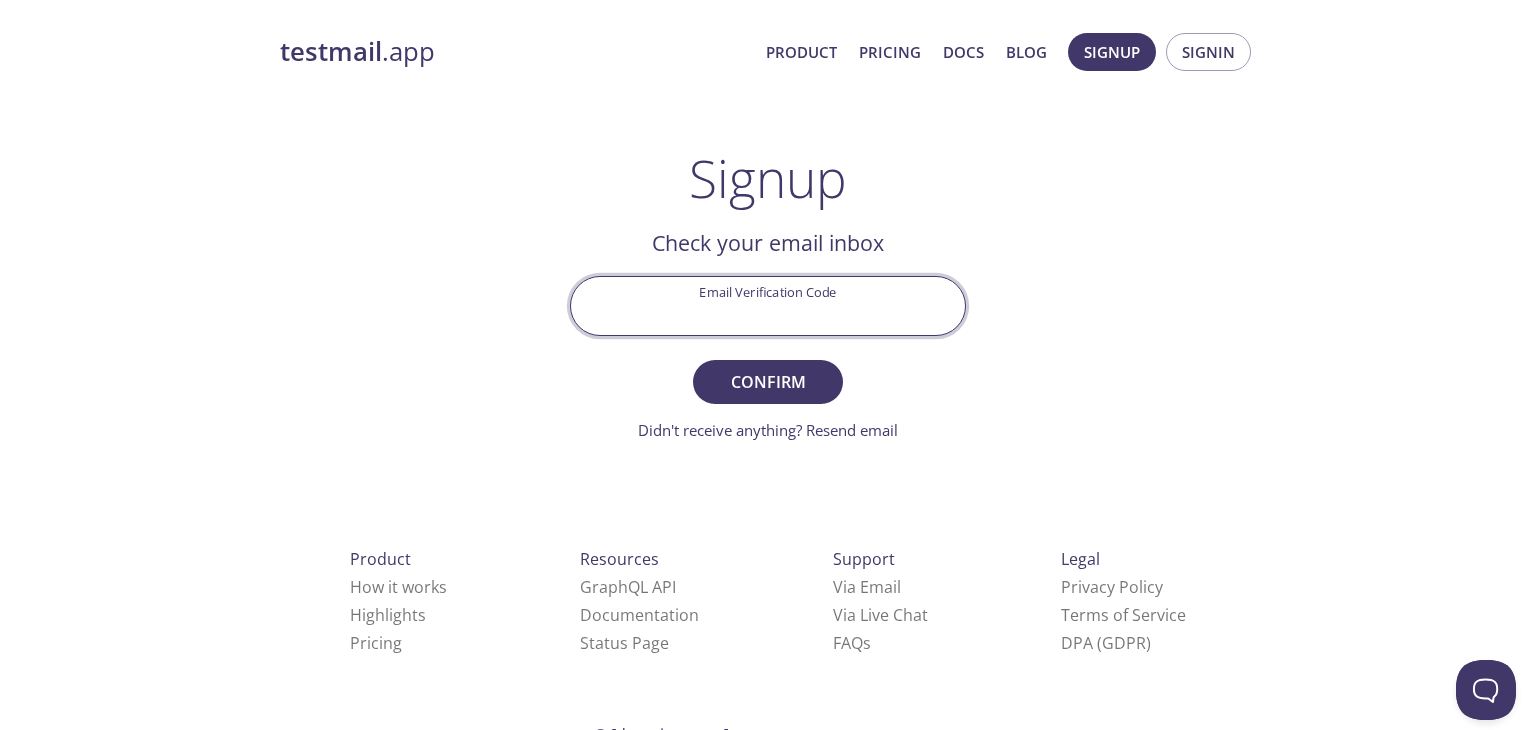 click on "Email Verification Code" at bounding box center [768, 305] 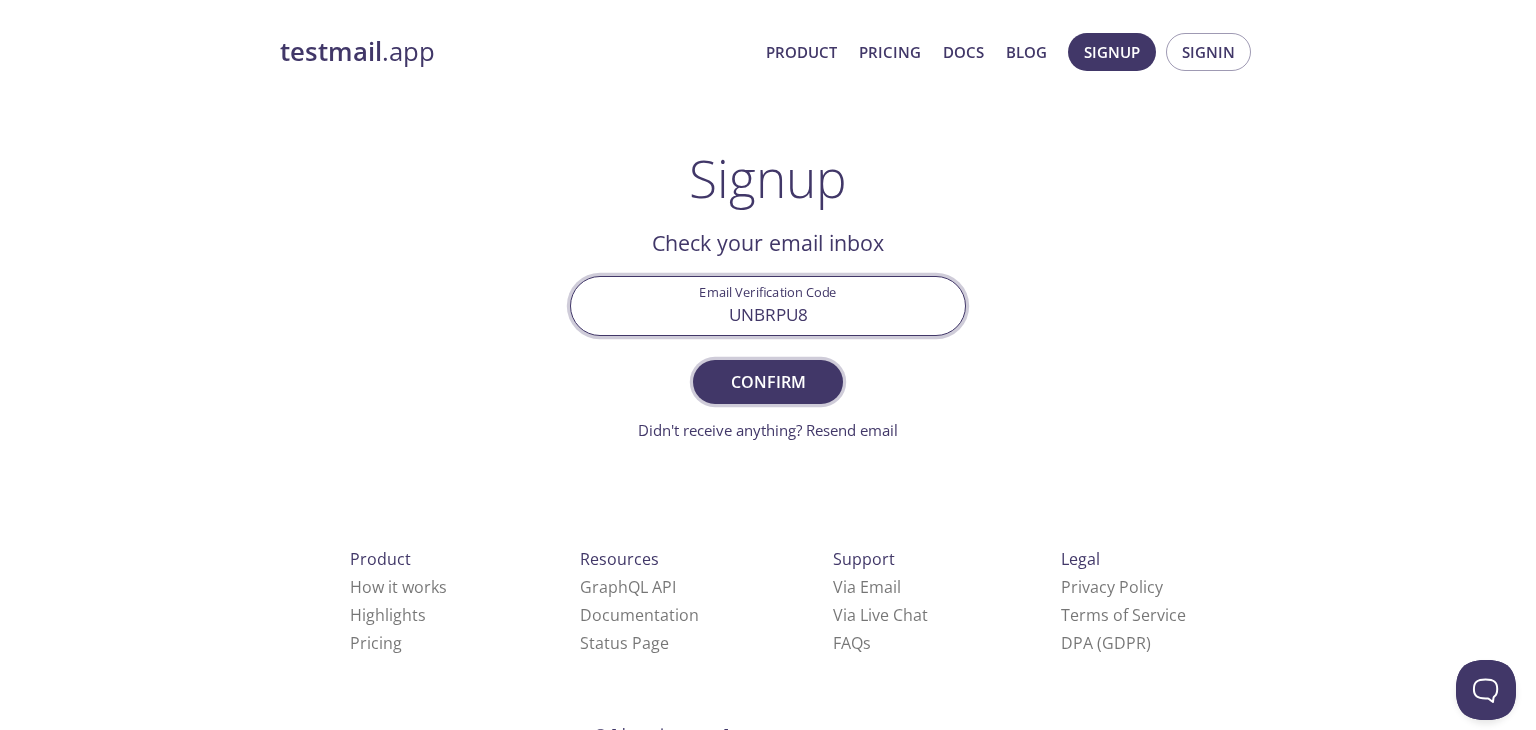 type on "UNBRPU8" 